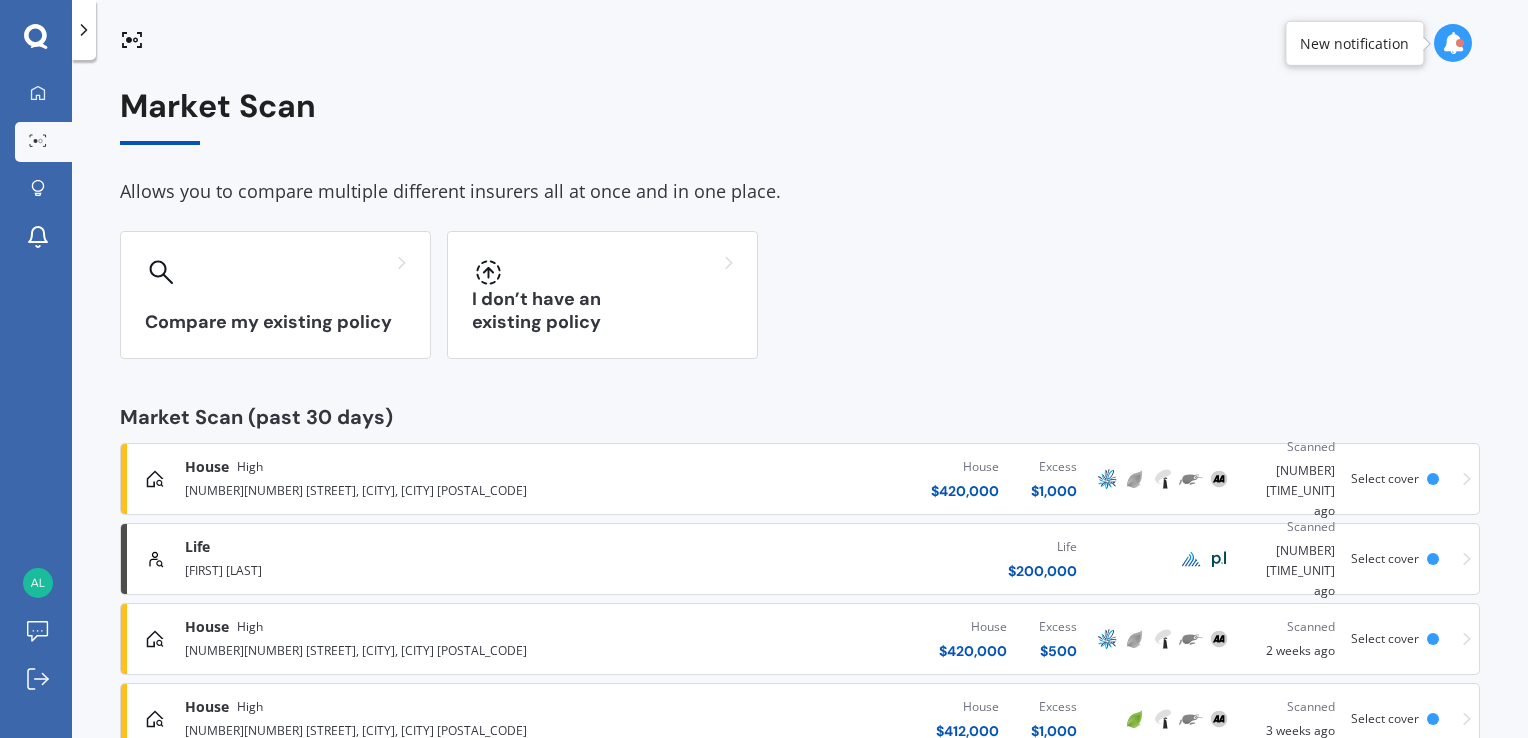scroll, scrollTop: 0, scrollLeft: 0, axis: both 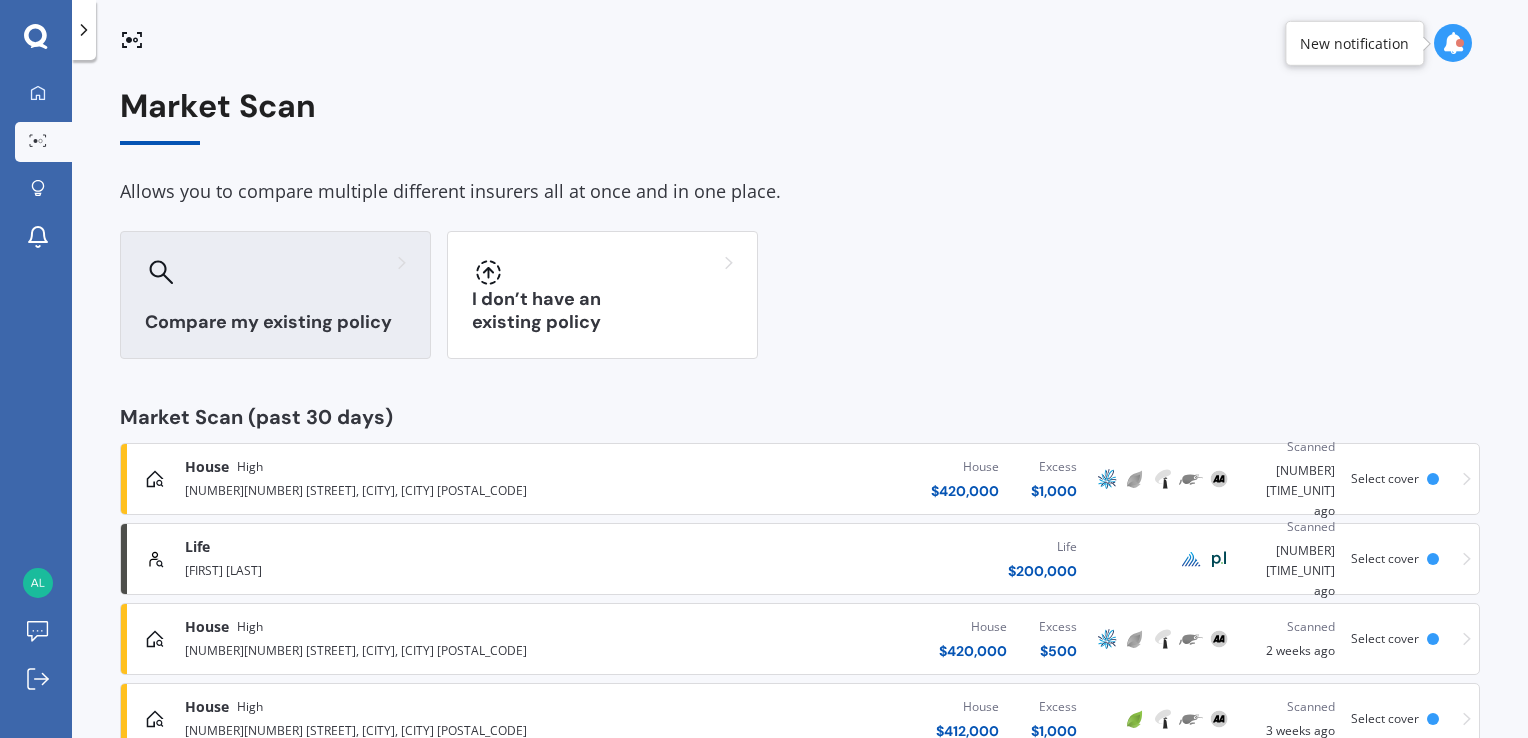 click on "Compare my existing policy" at bounding box center (275, 295) 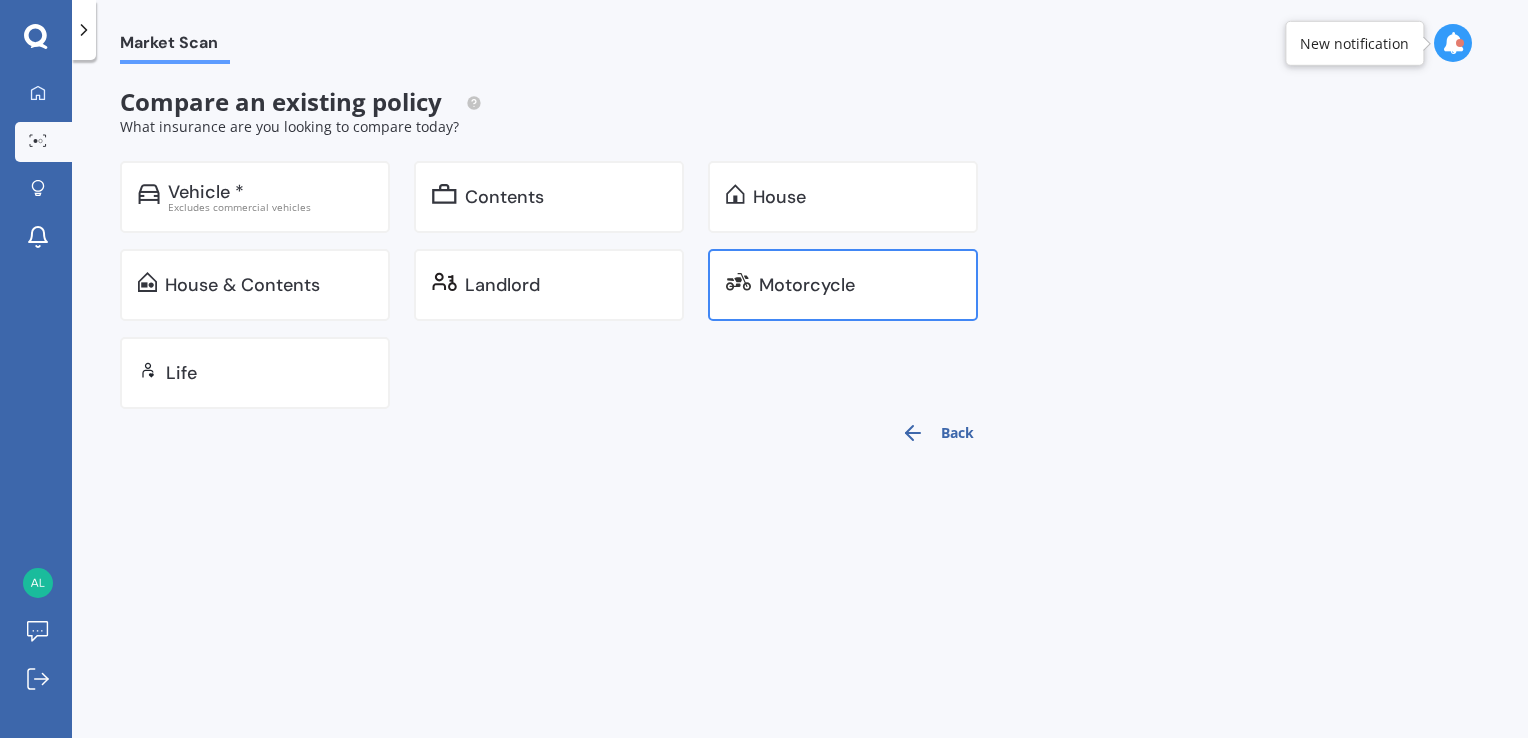 click on "Motorcycle" at bounding box center [206, 192] 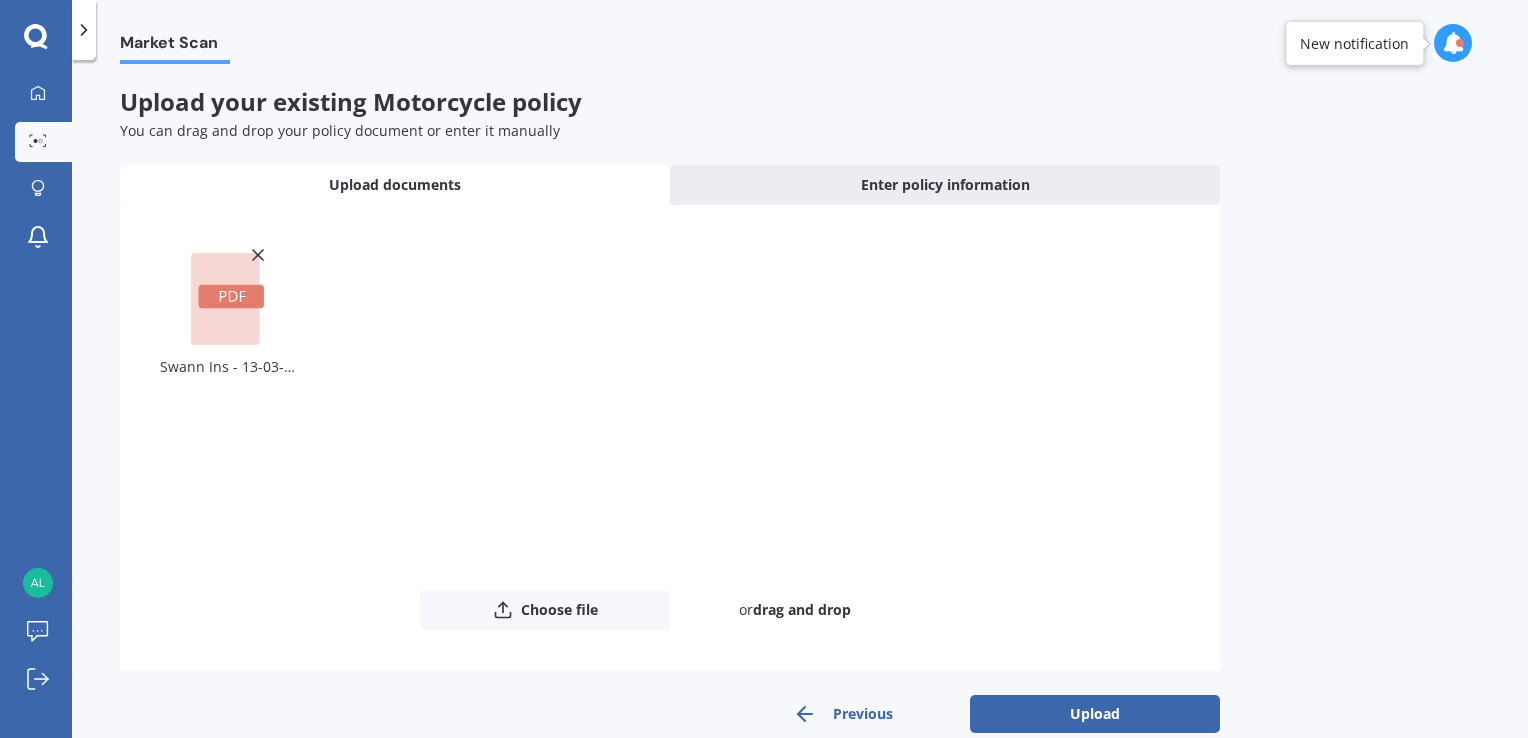 click on "Upload documents" at bounding box center (395, 185) 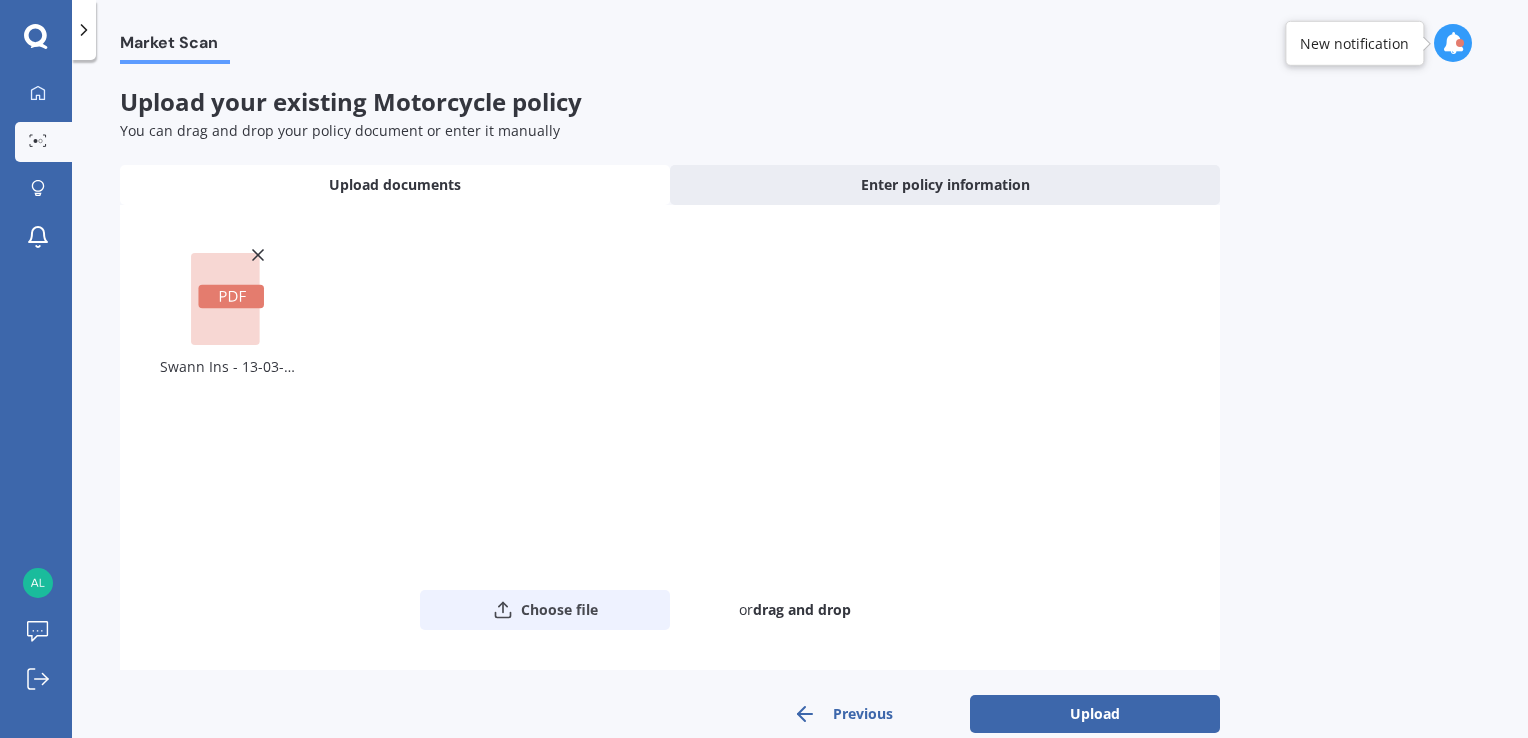 click on "Choose file" at bounding box center (545, 610) 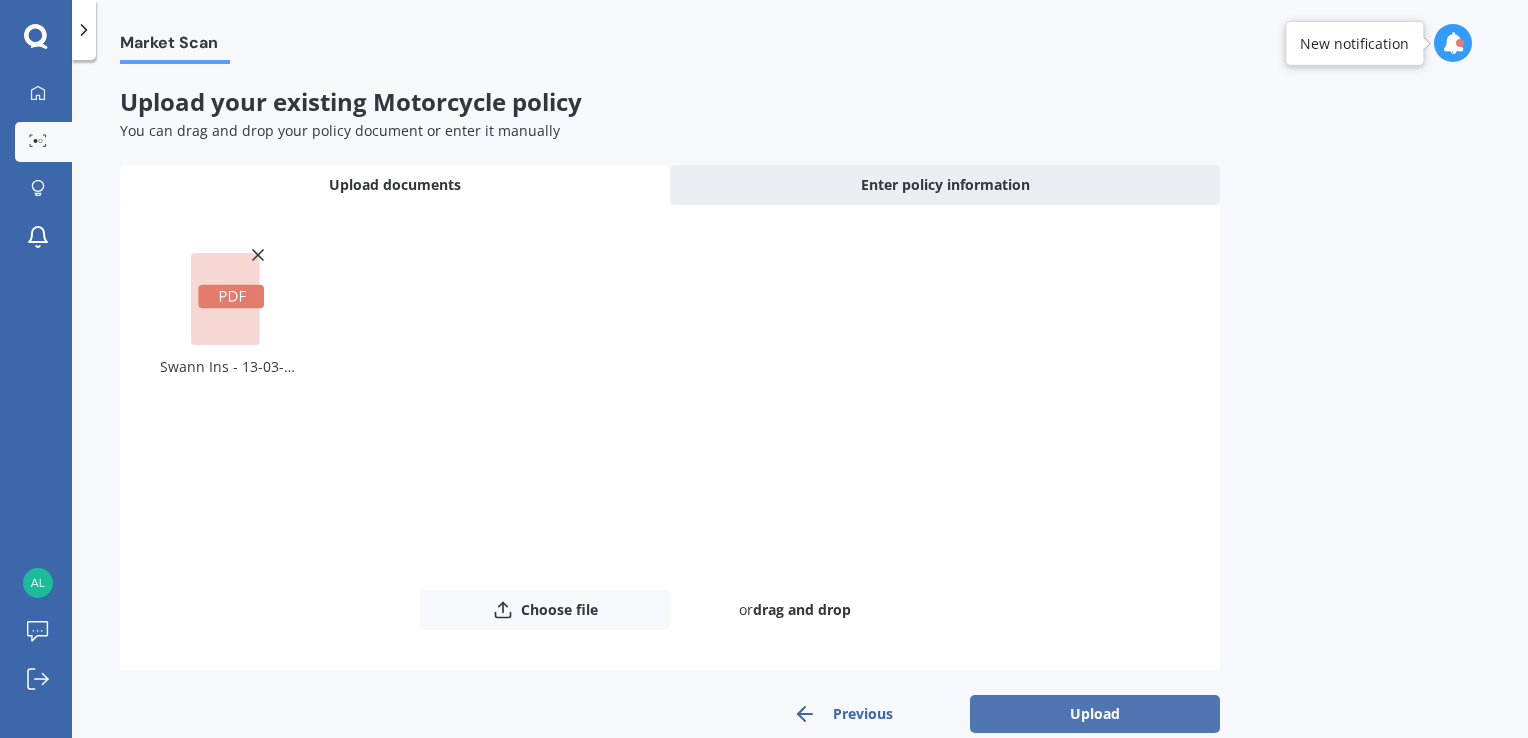 click on "Upload" at bounding box center (1095, 714) 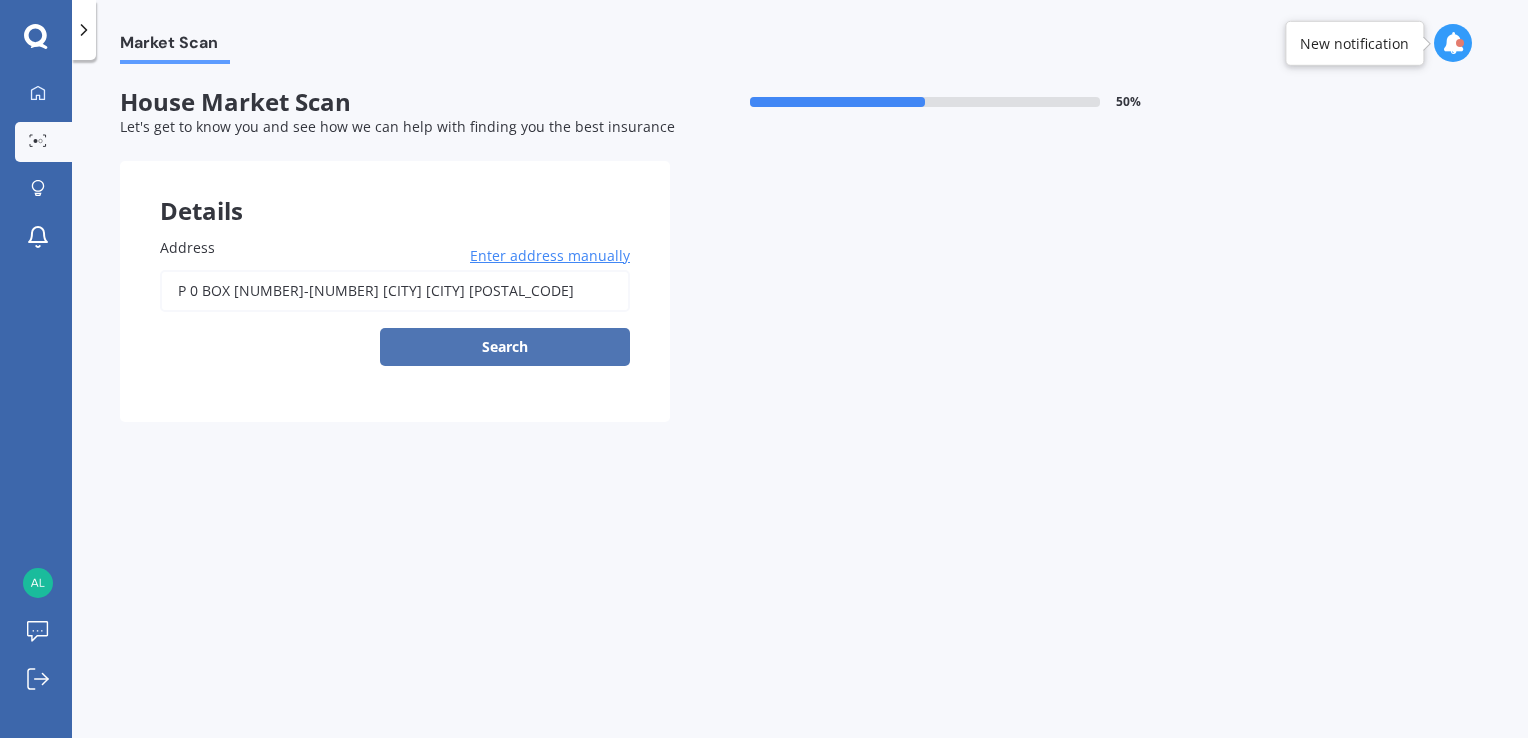 click on "Search" at bounding box center (505, 347) 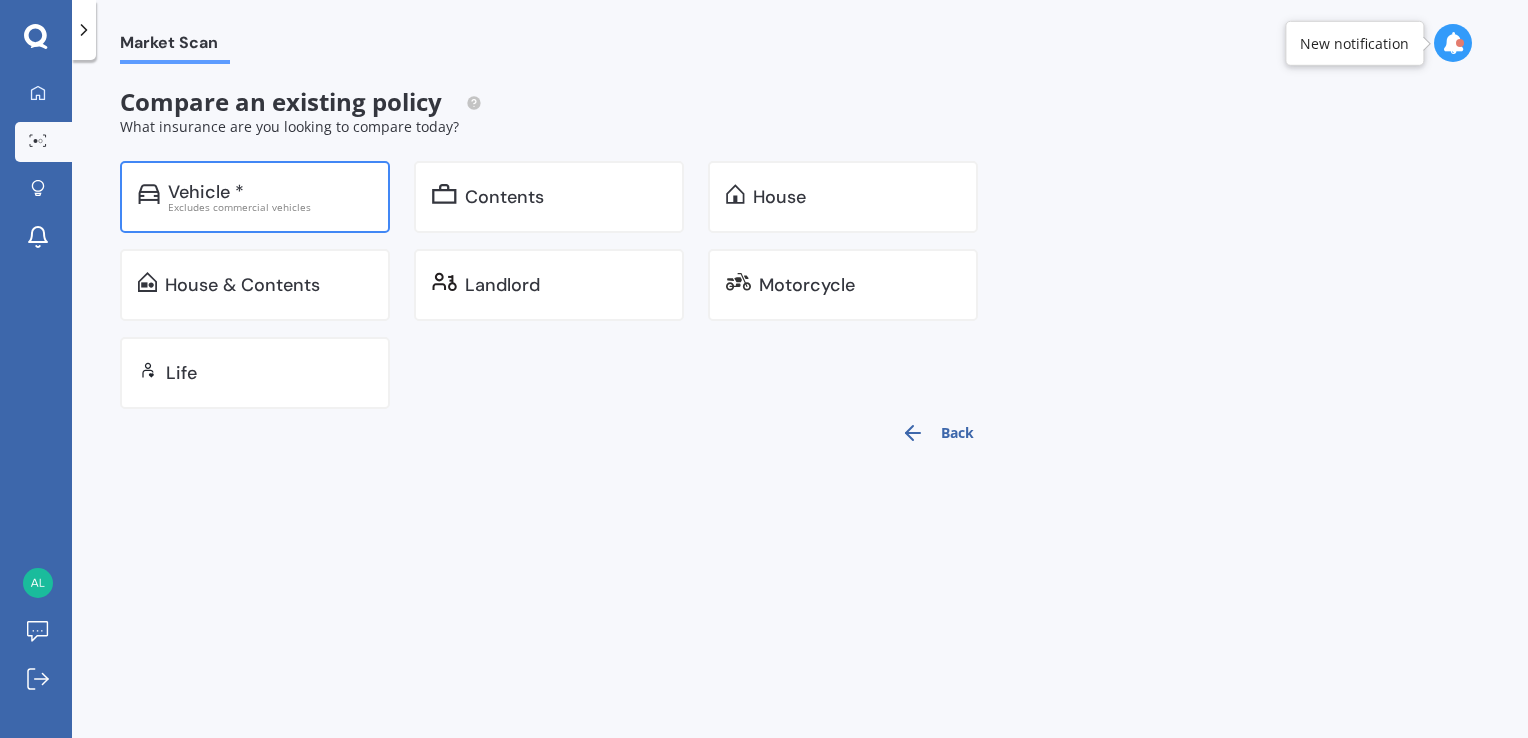 click on "Excludes commercial vehicles" at bounding box center [270, 207] 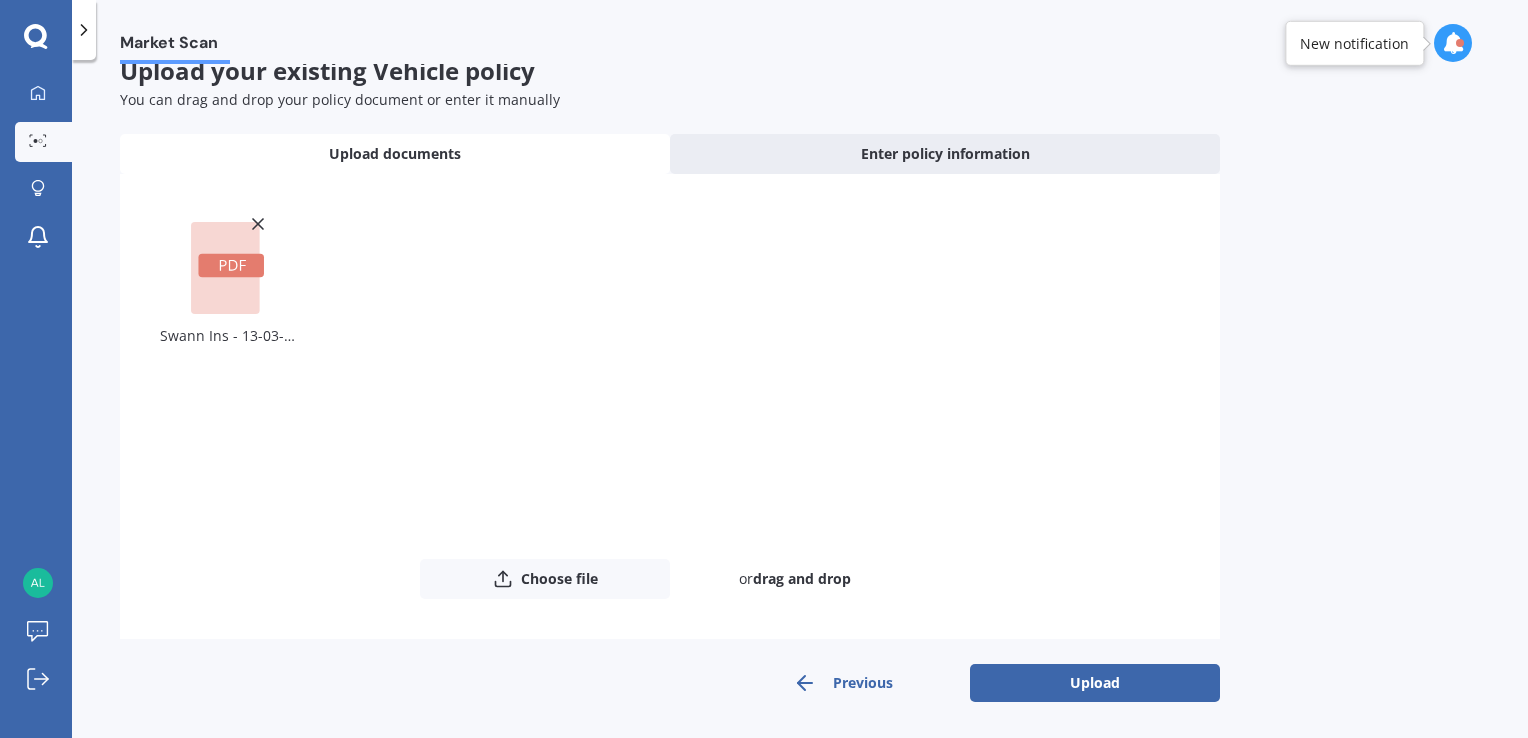 scroll, scrollTop: 0, scrollLeft: 0, axis: both 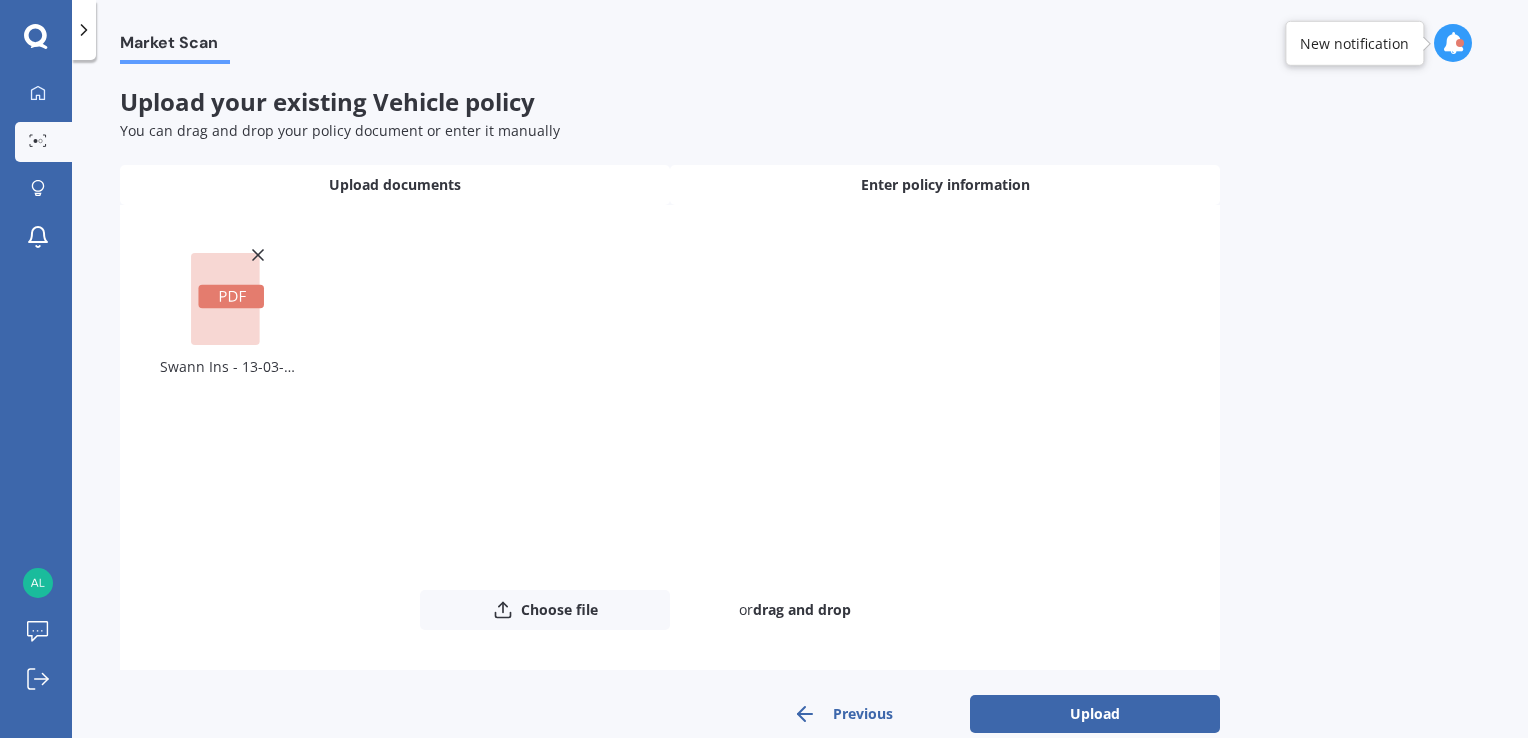 click on "Enter policy information" at bounding box center (395, 185) 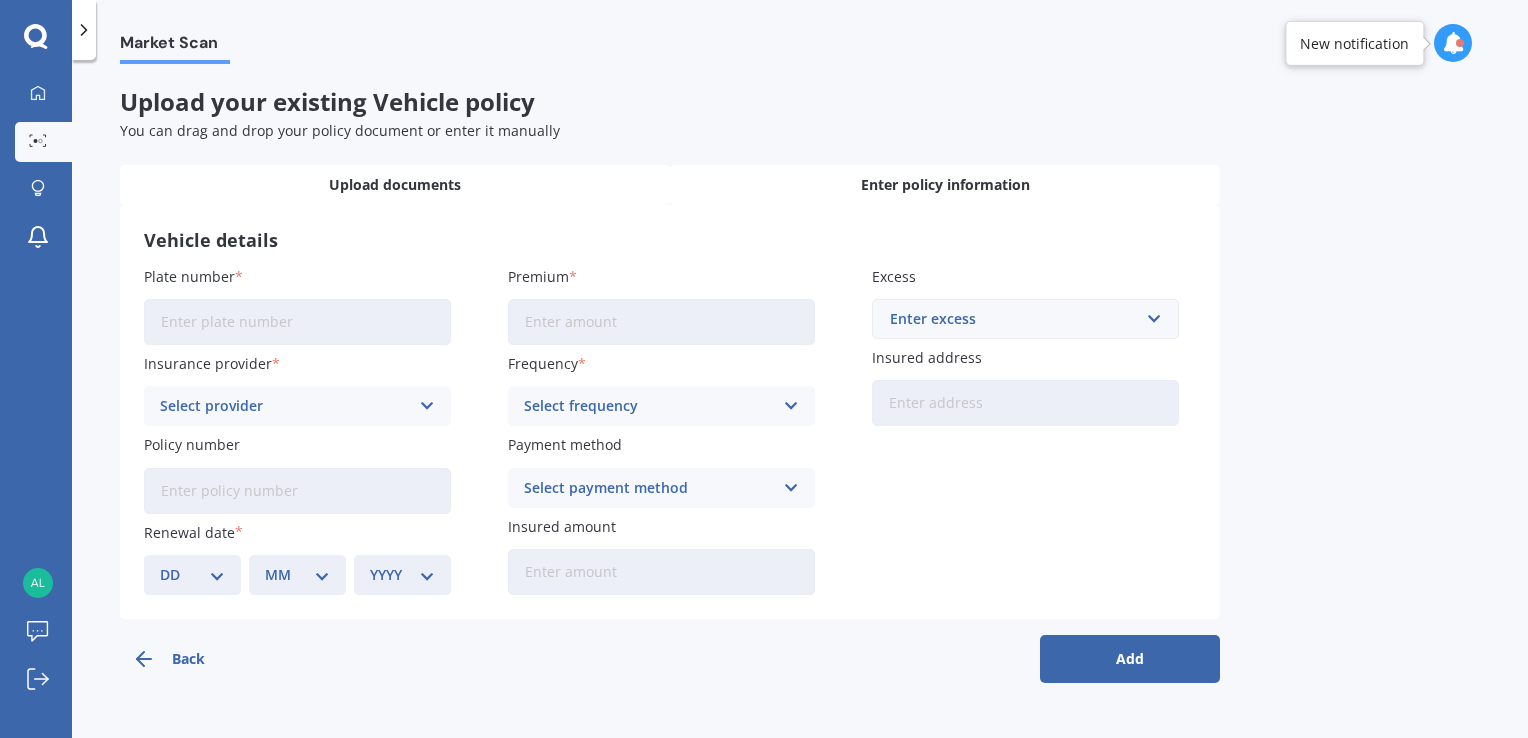 click on "Upload documents" at bounding box center [395, 185] 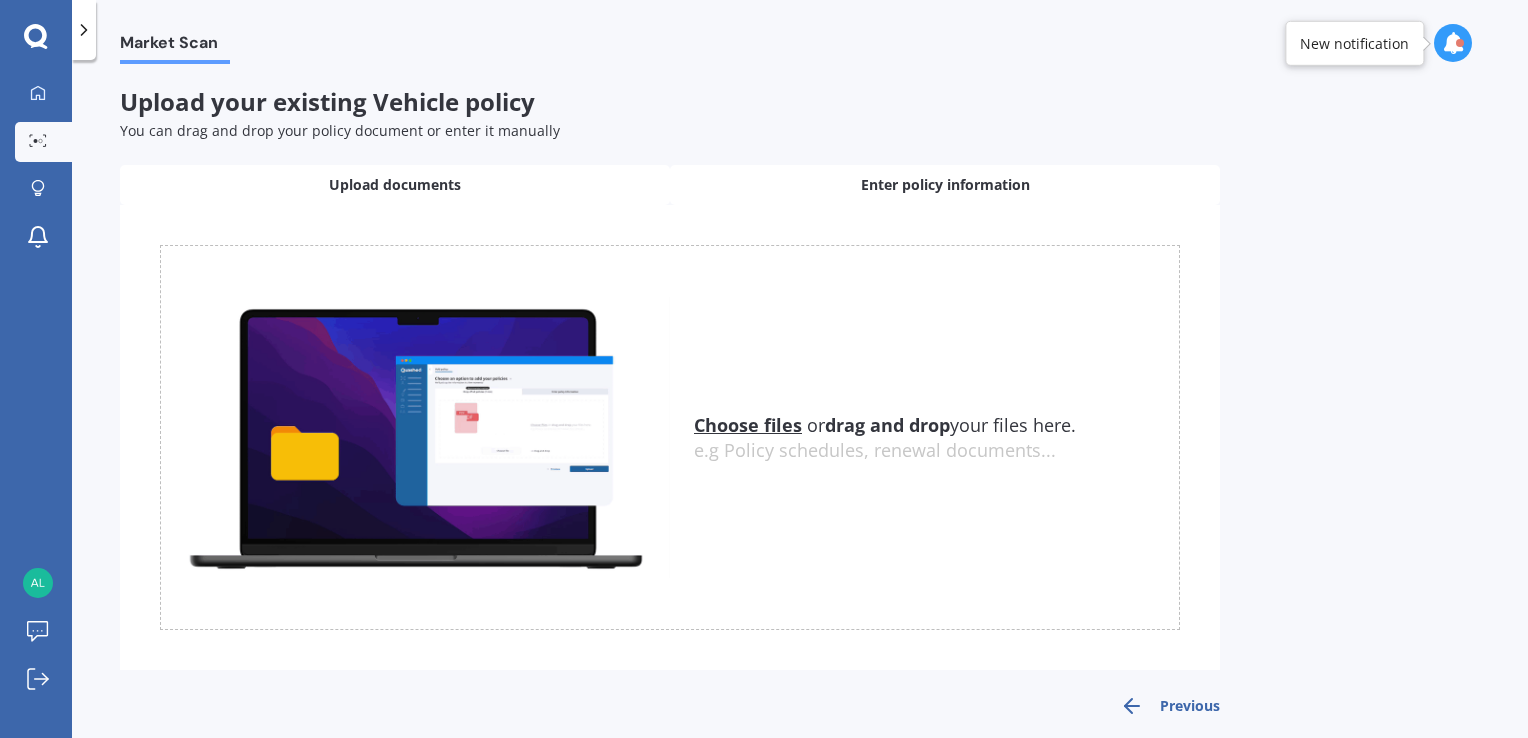 click on "Enter policy information" at bounding box center (395, 185) 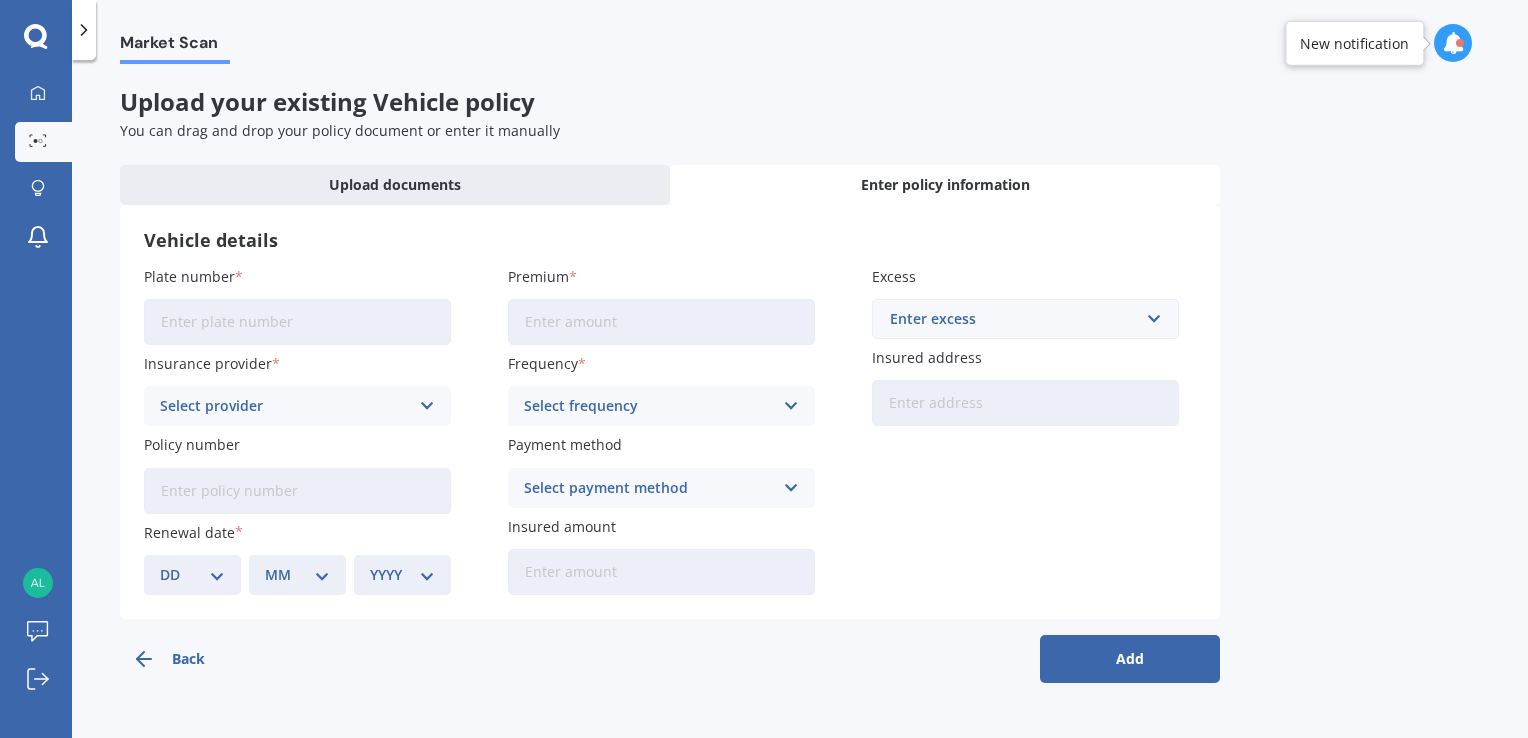 click on "Plate number" at bounding box center [297, 322] 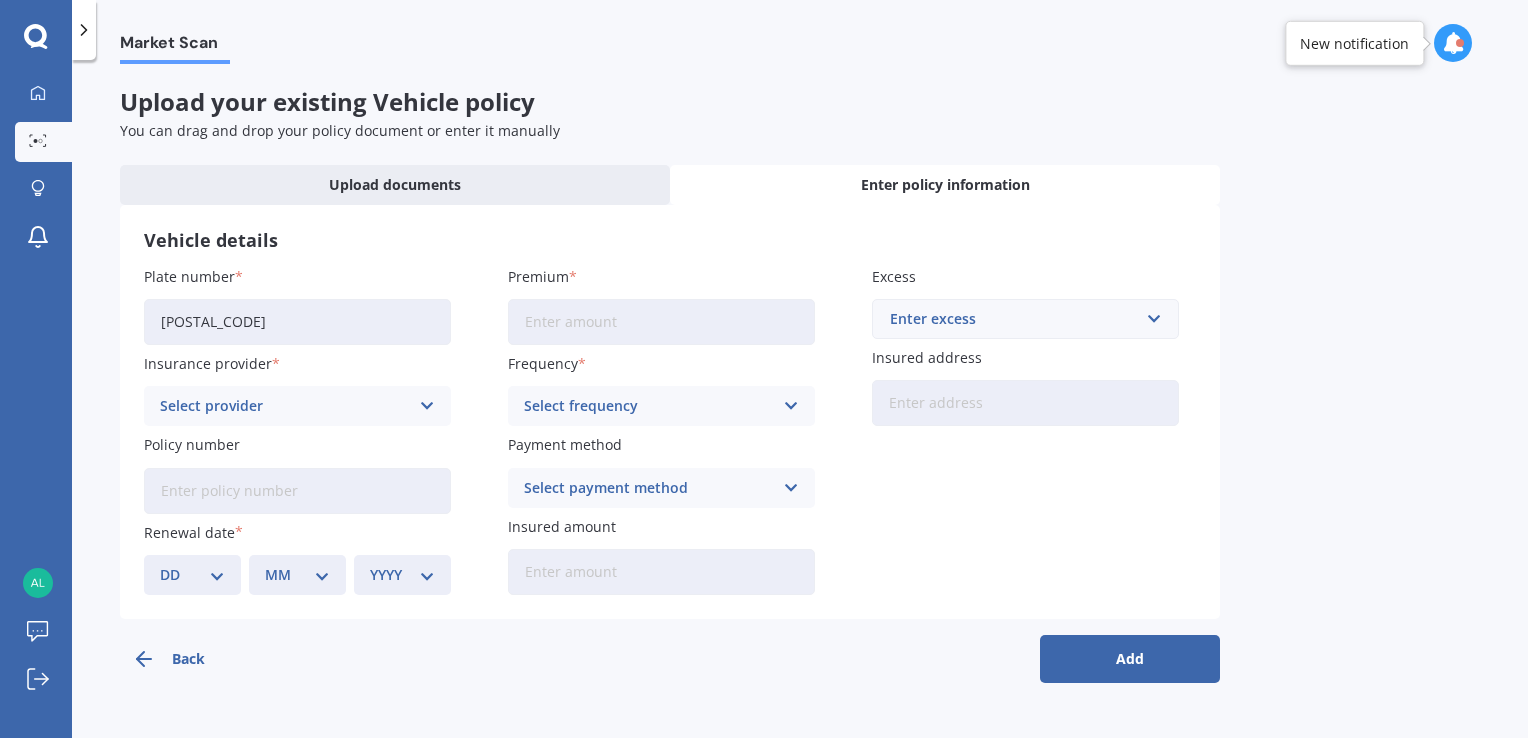 type on "[POSTAL_CODE]" 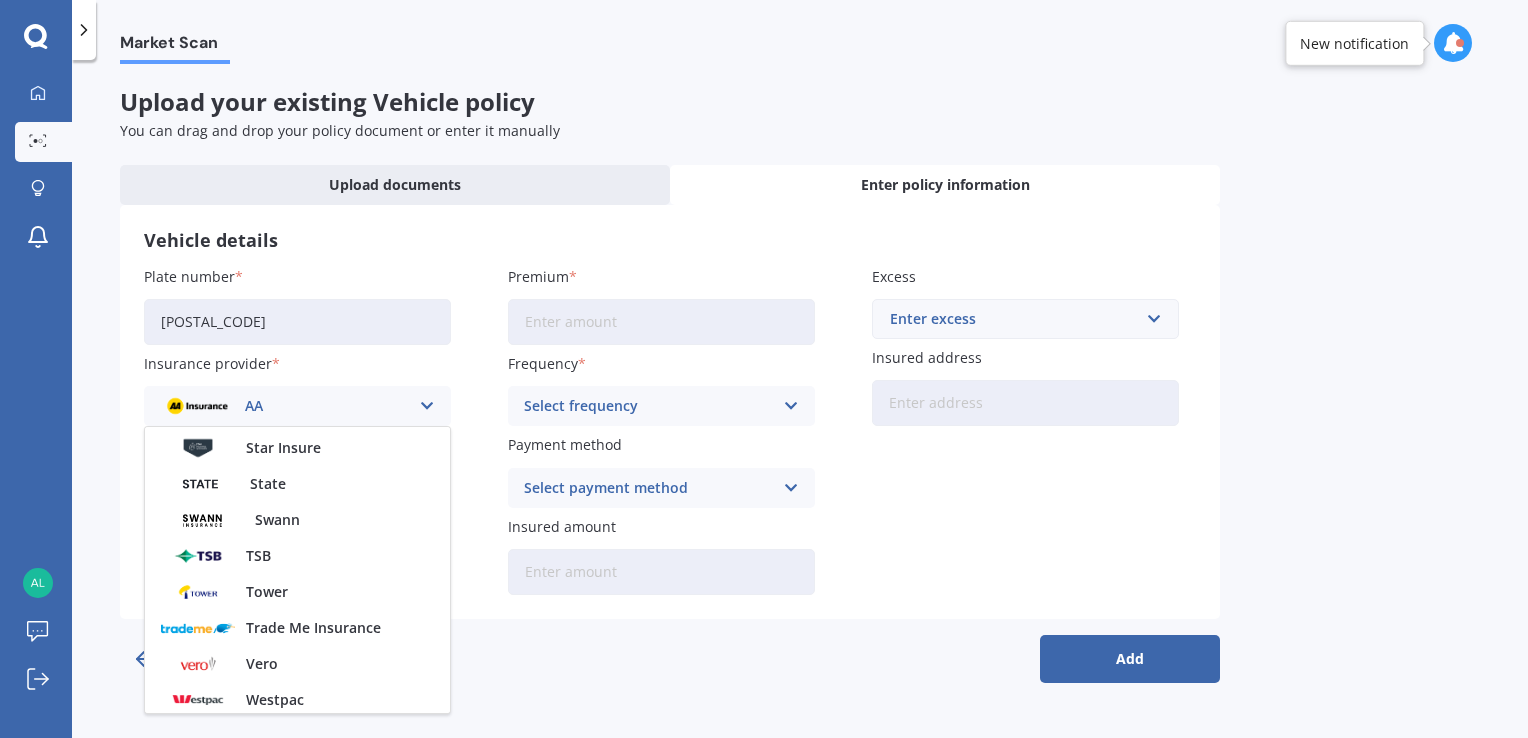 scroll, scrollTop: 865, scrollLeft: 0, axis: vertical 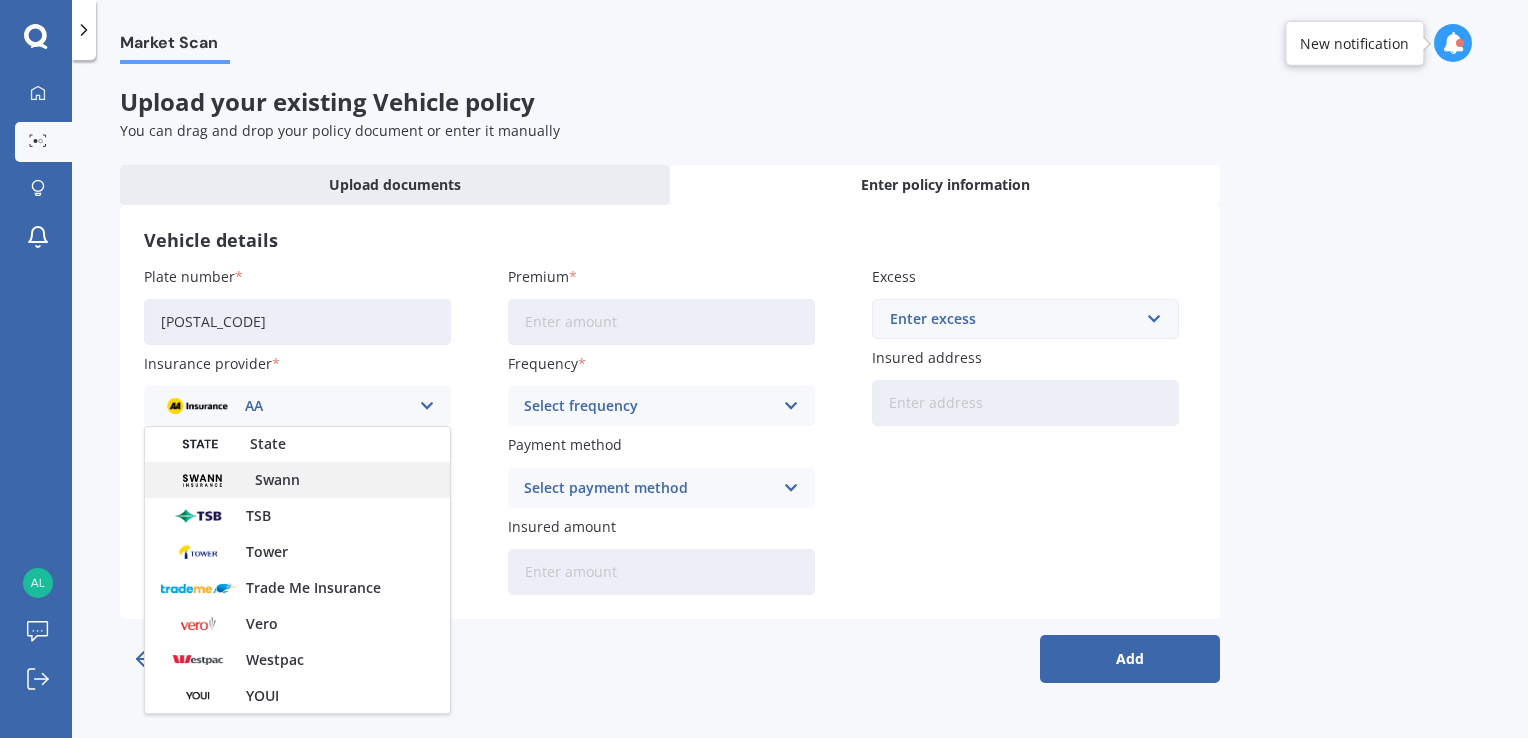 click on "Swann" at bounding box center [297, 480] 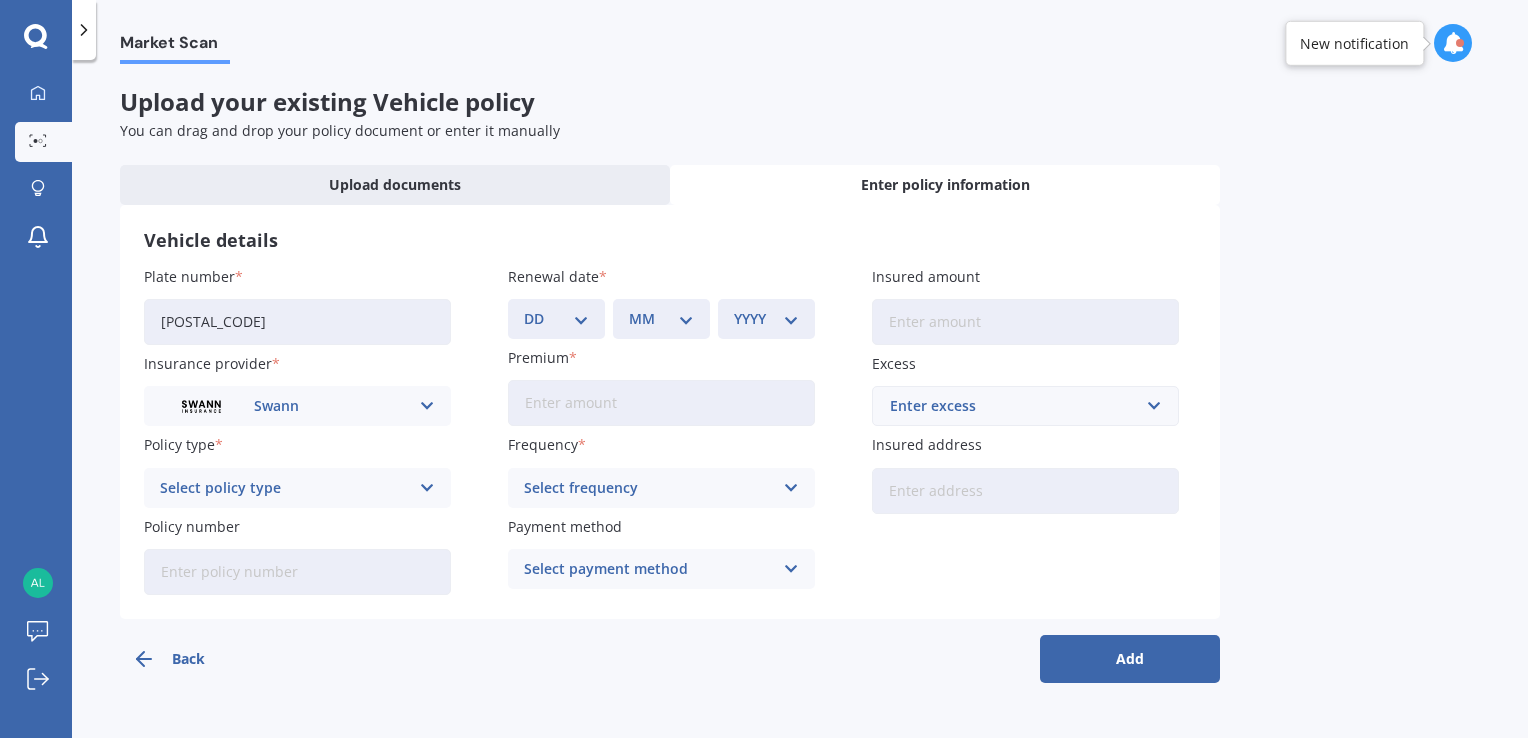 click on "Select policy type" at bounding box center [284, 488] 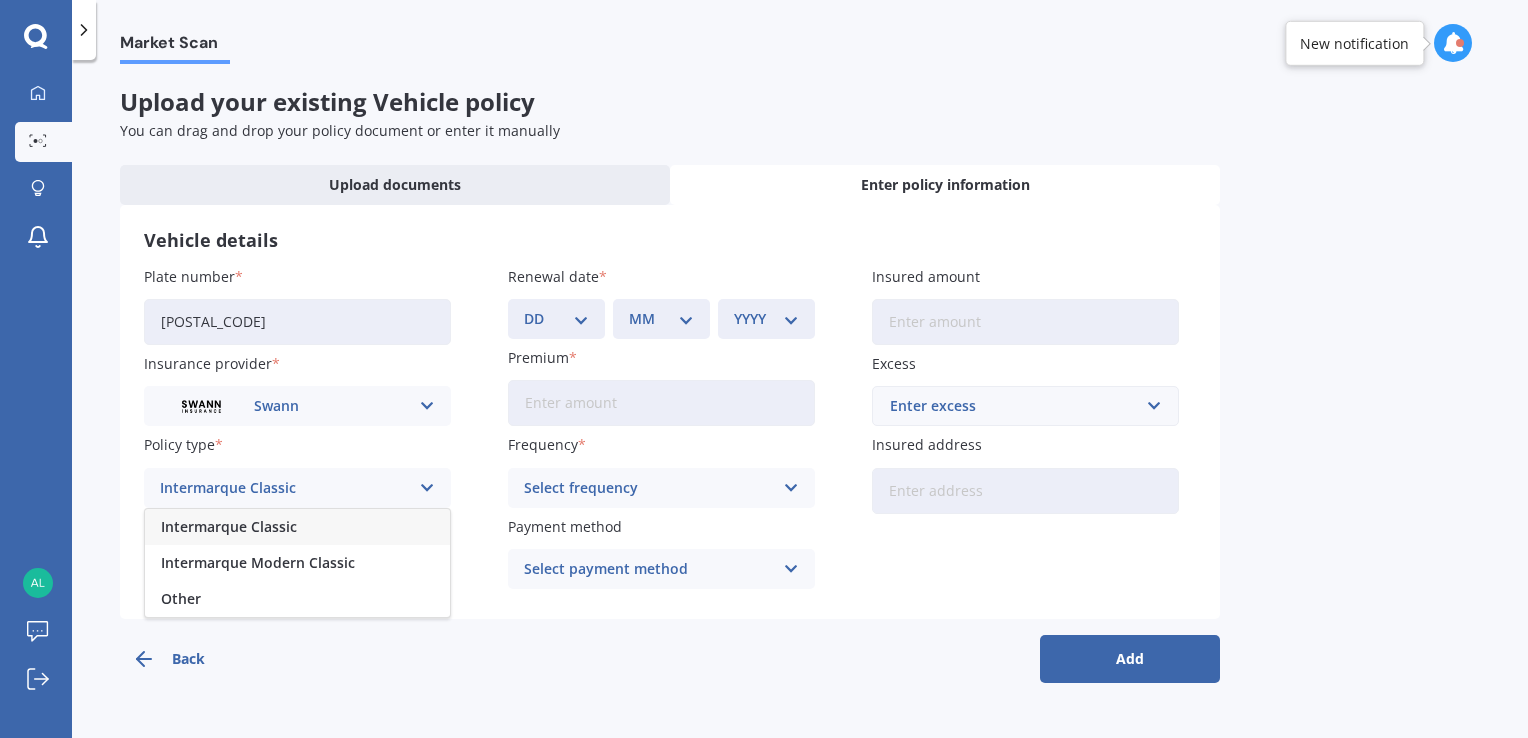 click on "Intermarque Classic" at bounding box center [284, 488] 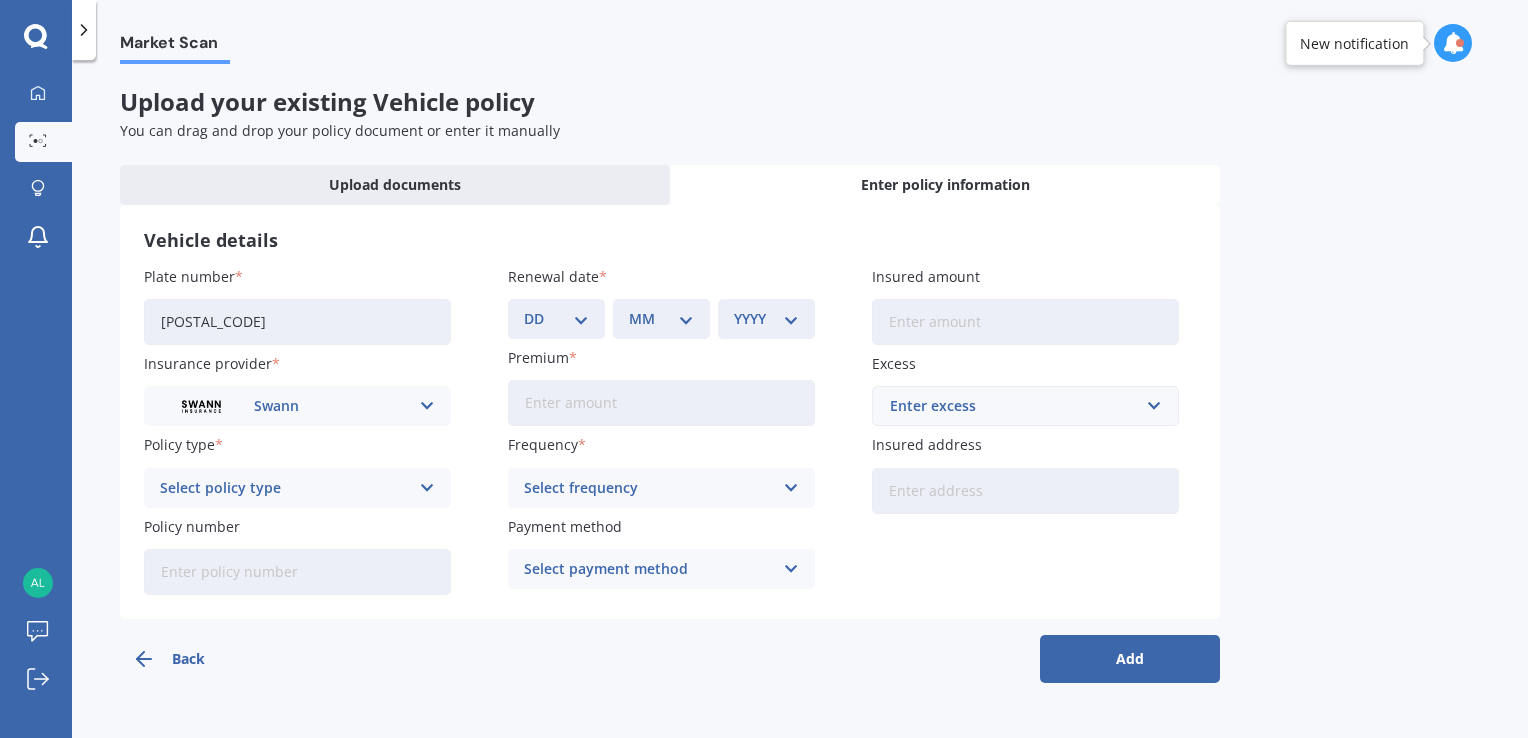 click on "Policy number" at bounding box center [297, 572] 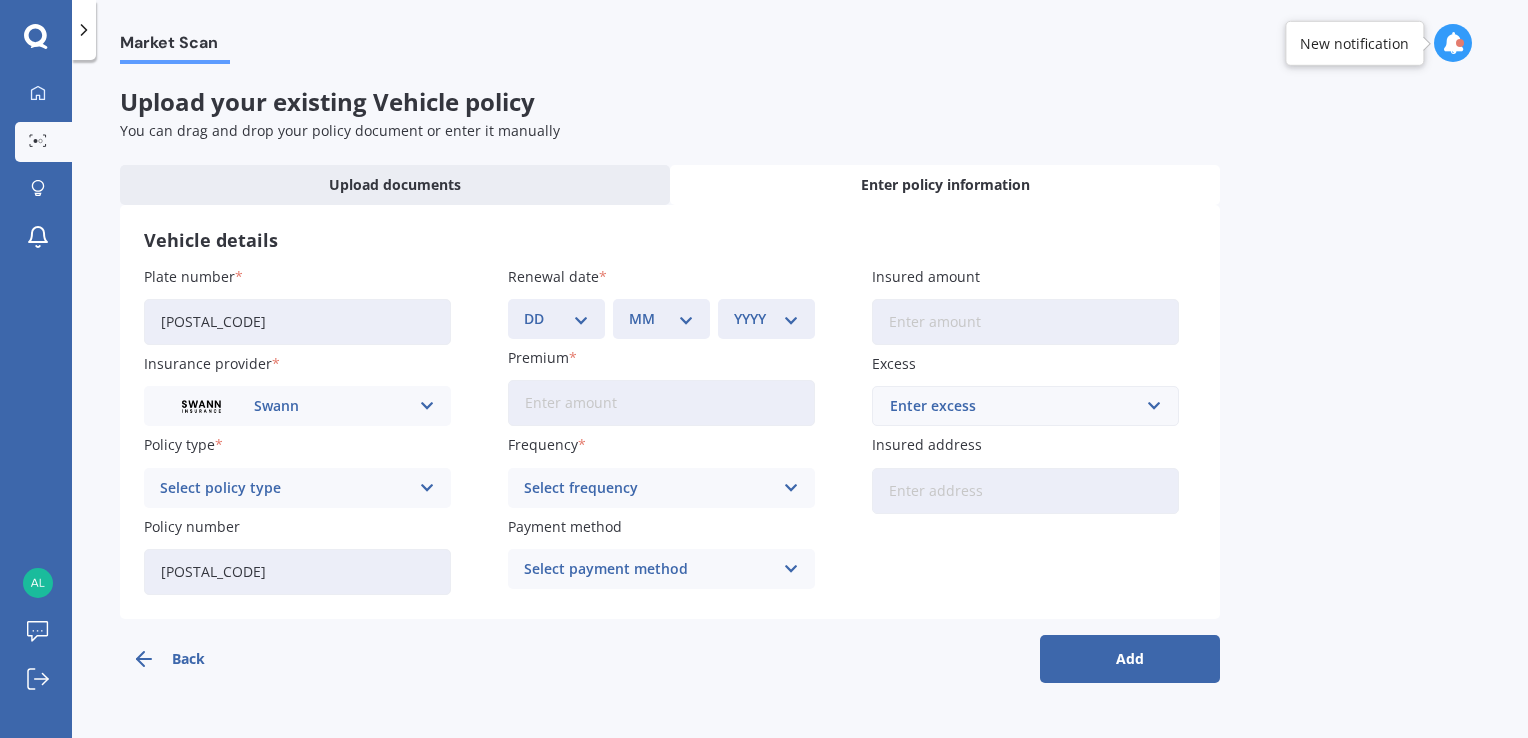 drag, startPoint x: 170, startPoint y: 576, endPoint x: 184, endPoint y: 576, distance: 14 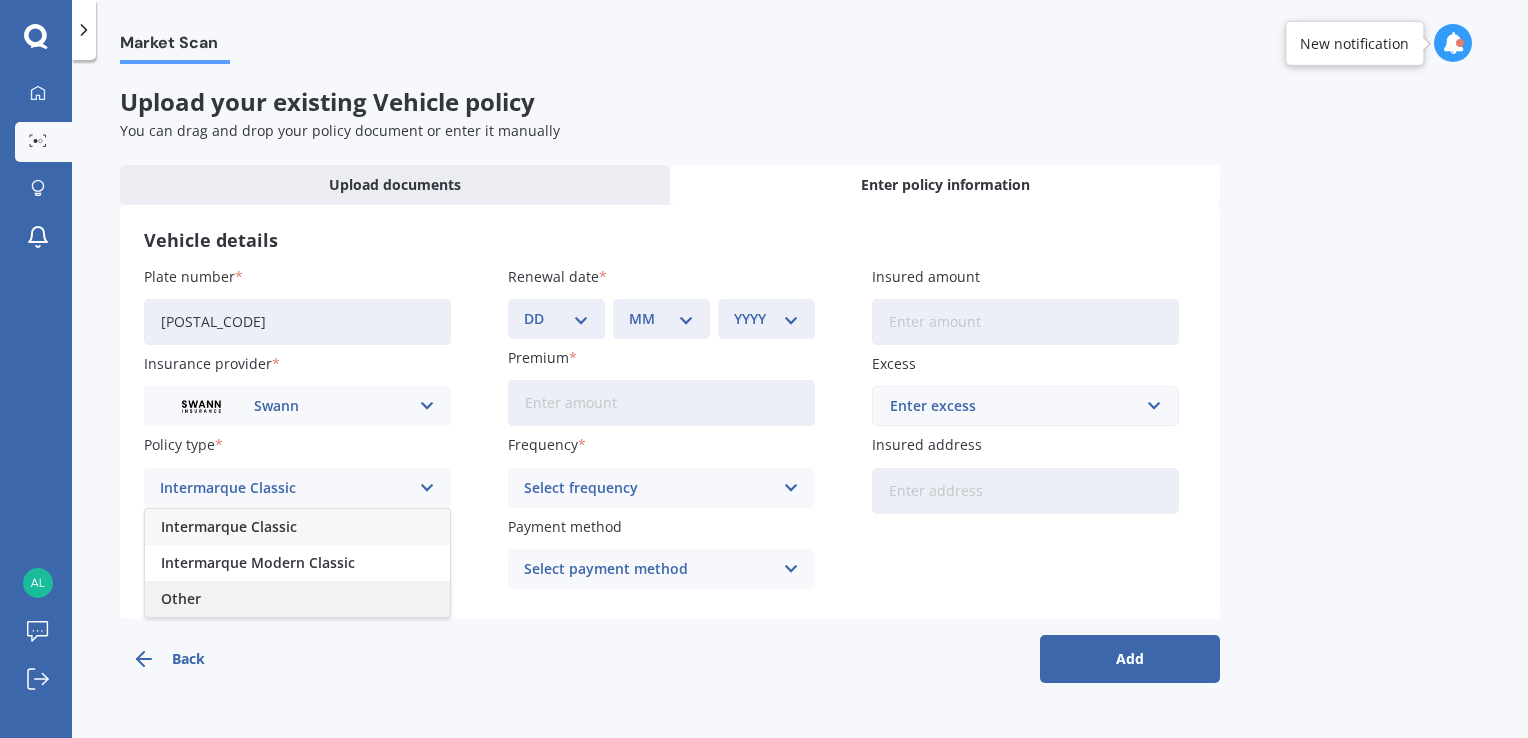 click on "Other" at bounding box center (297, 599) 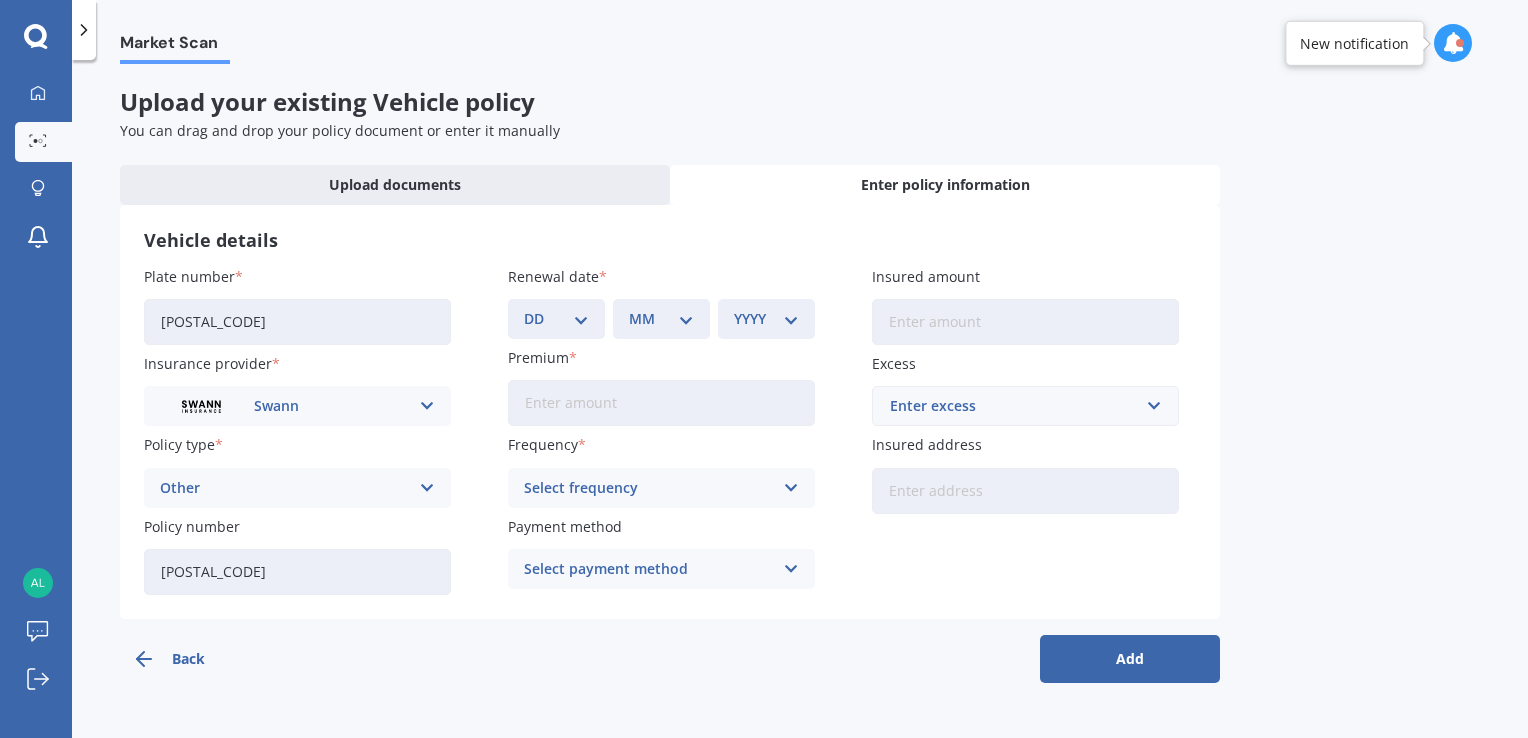 click on "Premium" at bounding box center (661, 403) 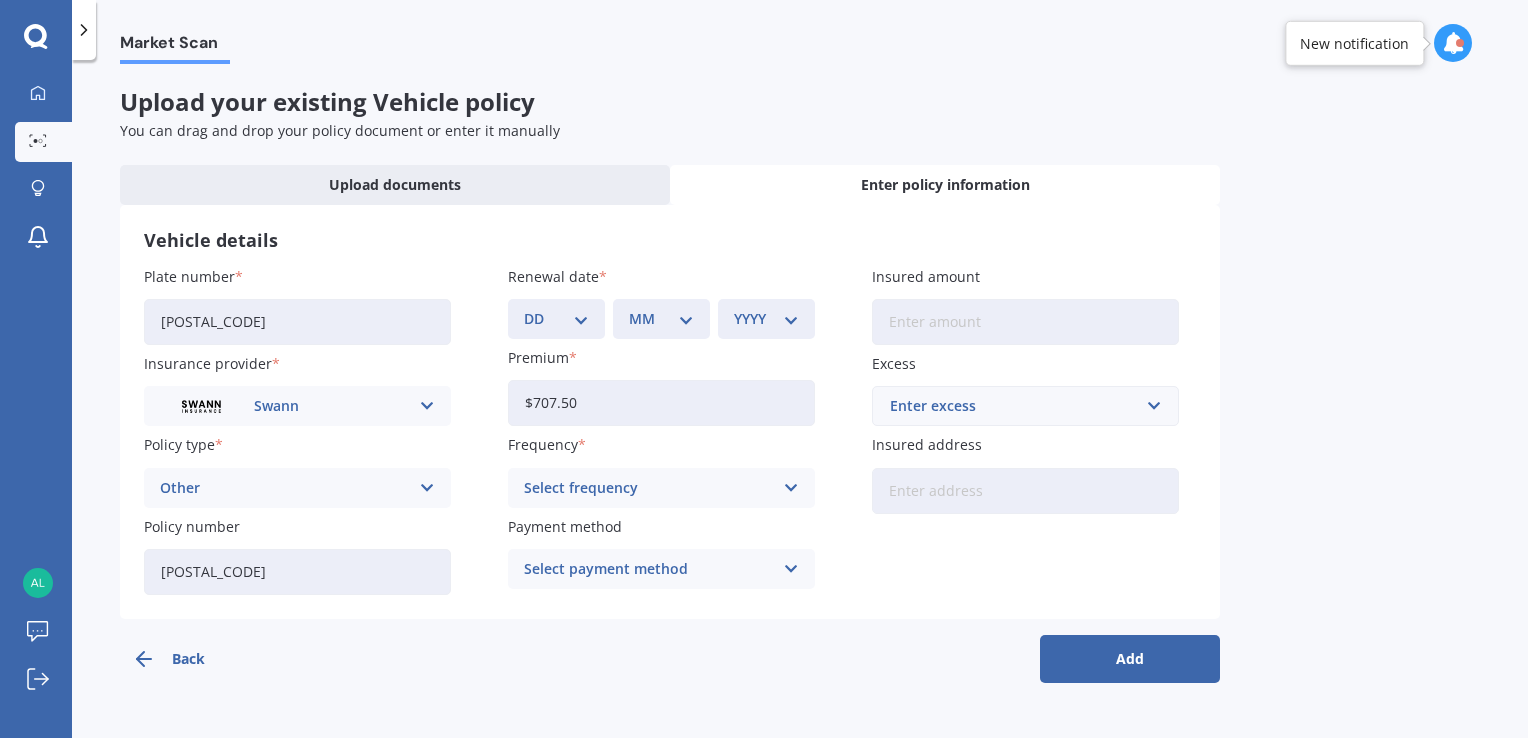 type on "$707.50" 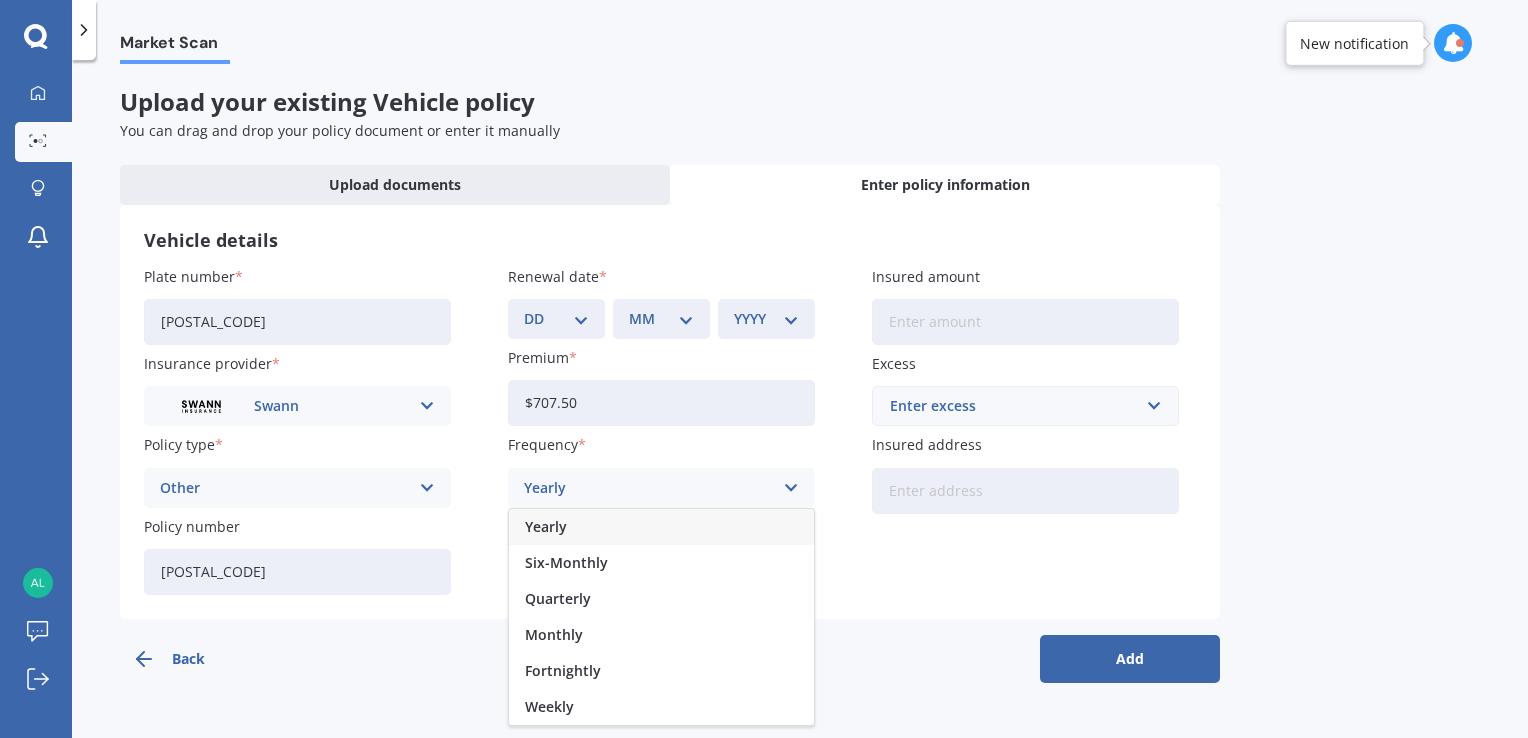 click on "Yearly" at bounding box center (661, 527) 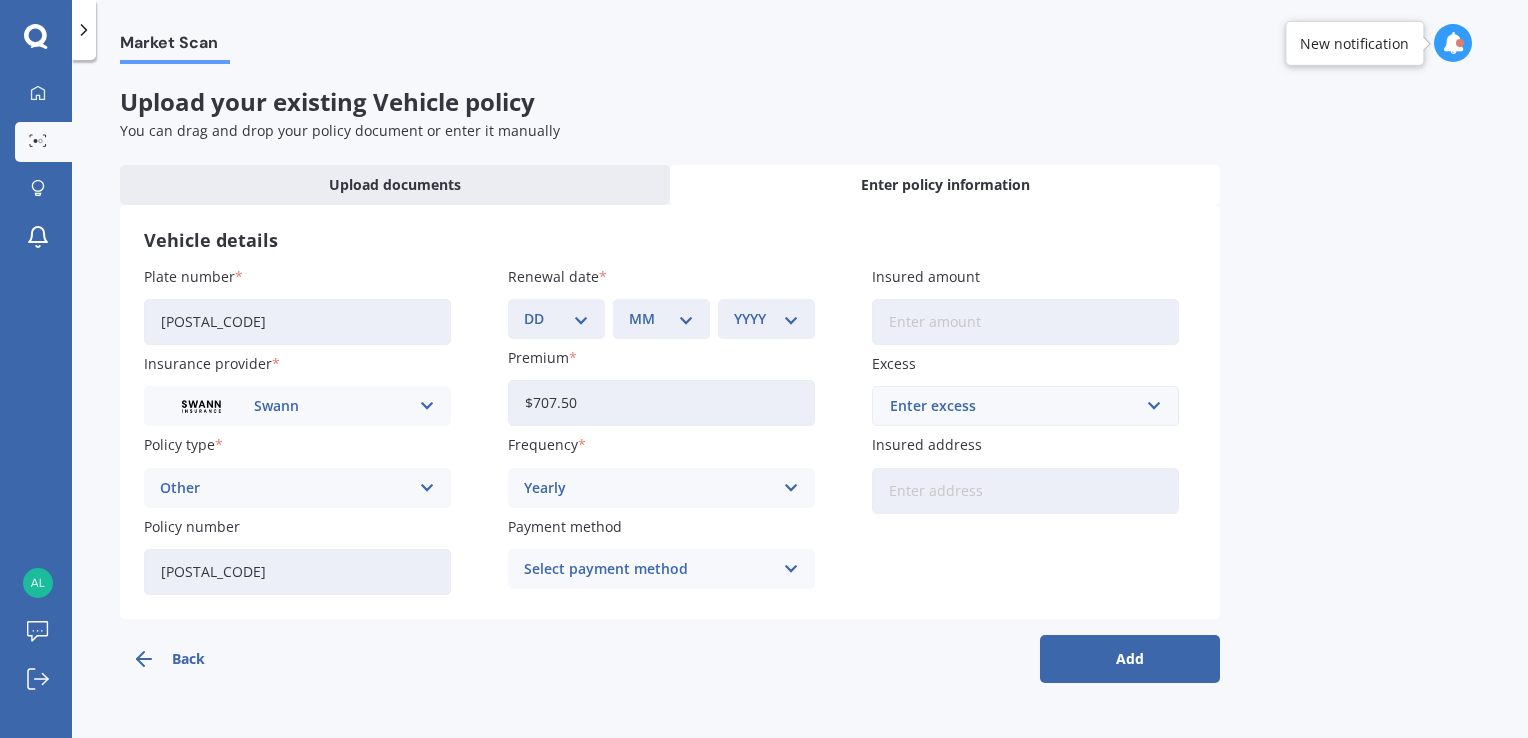 click at bounding box center (427, 406) 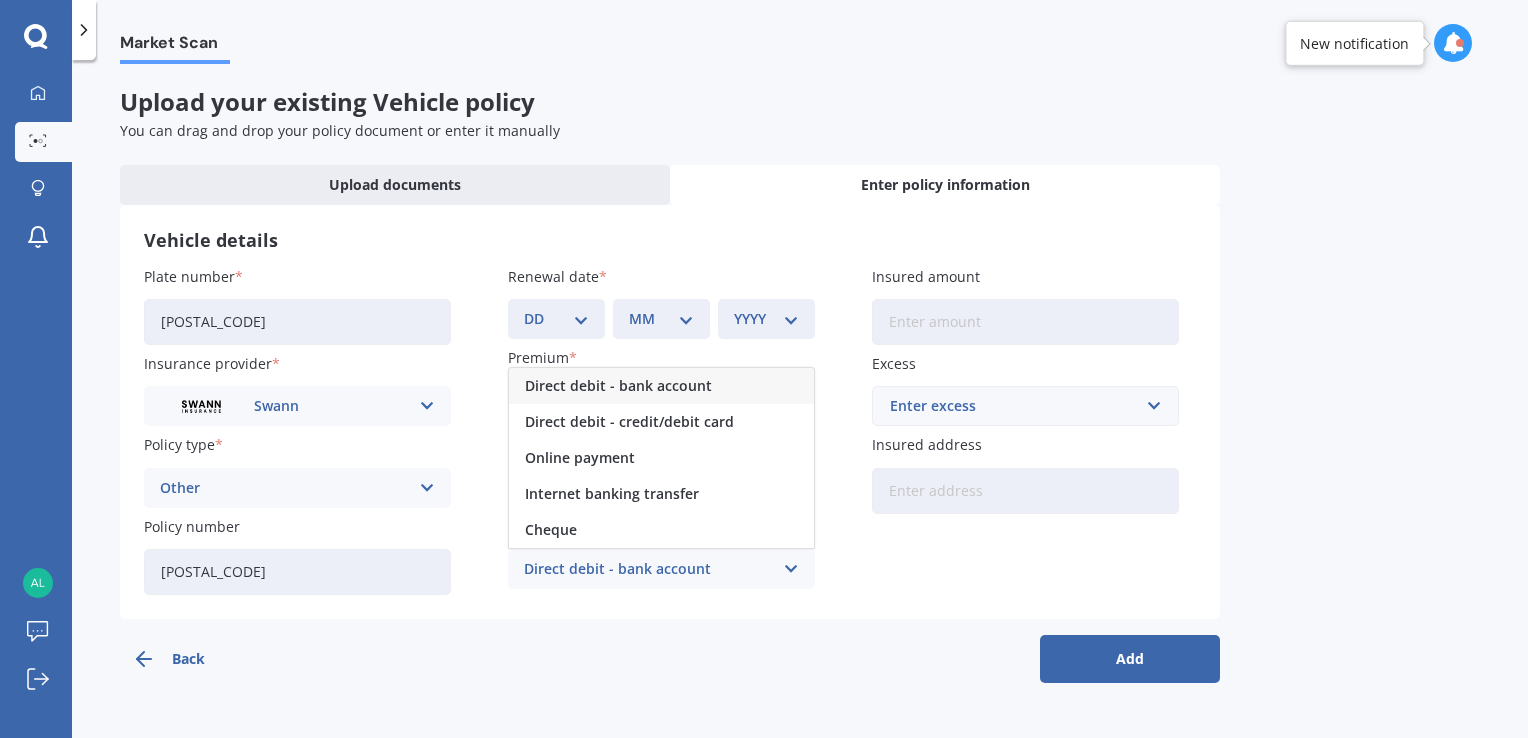 click on "Direct debit - bank account" at bounding box center (661, 386) 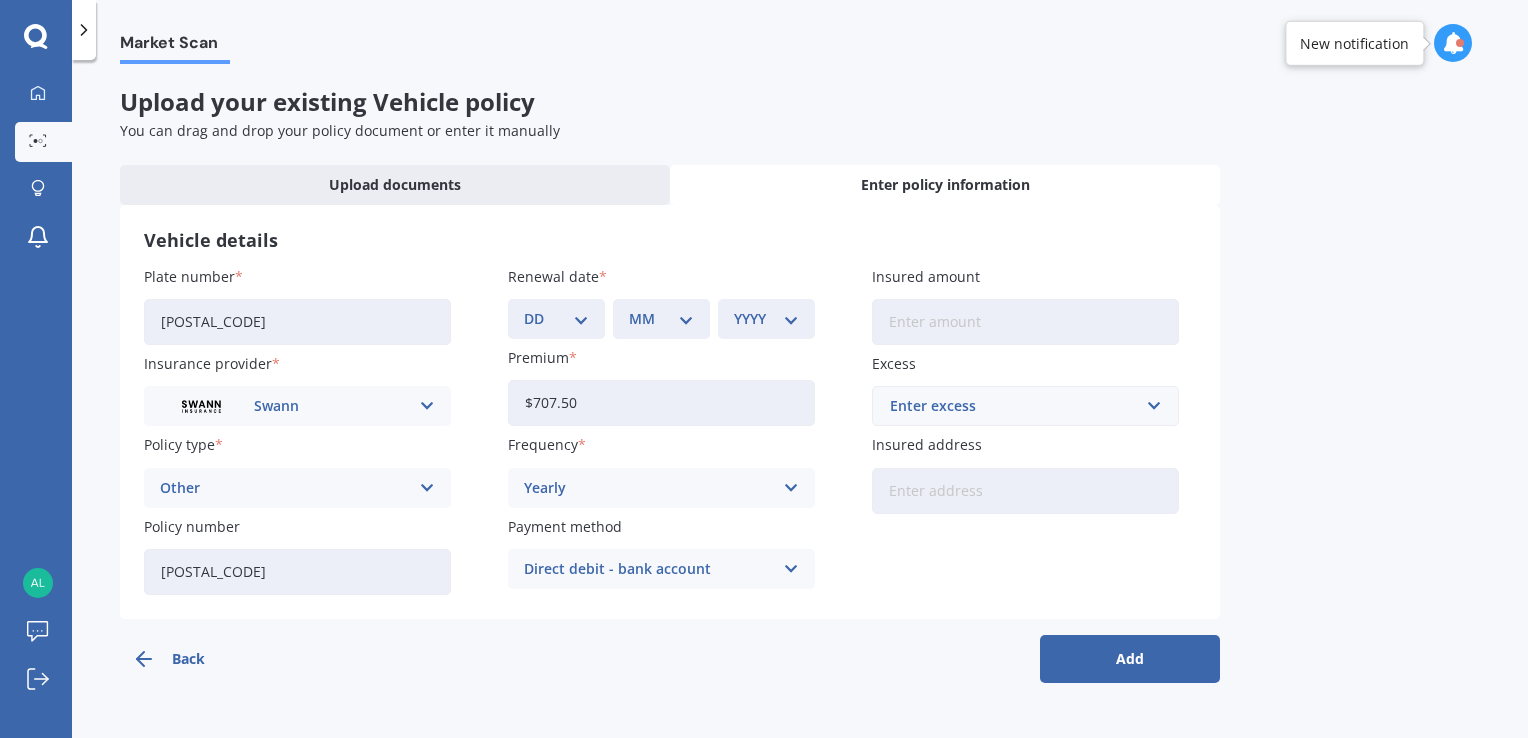 click on "Insured amount" at bounding box center (1025, 322) 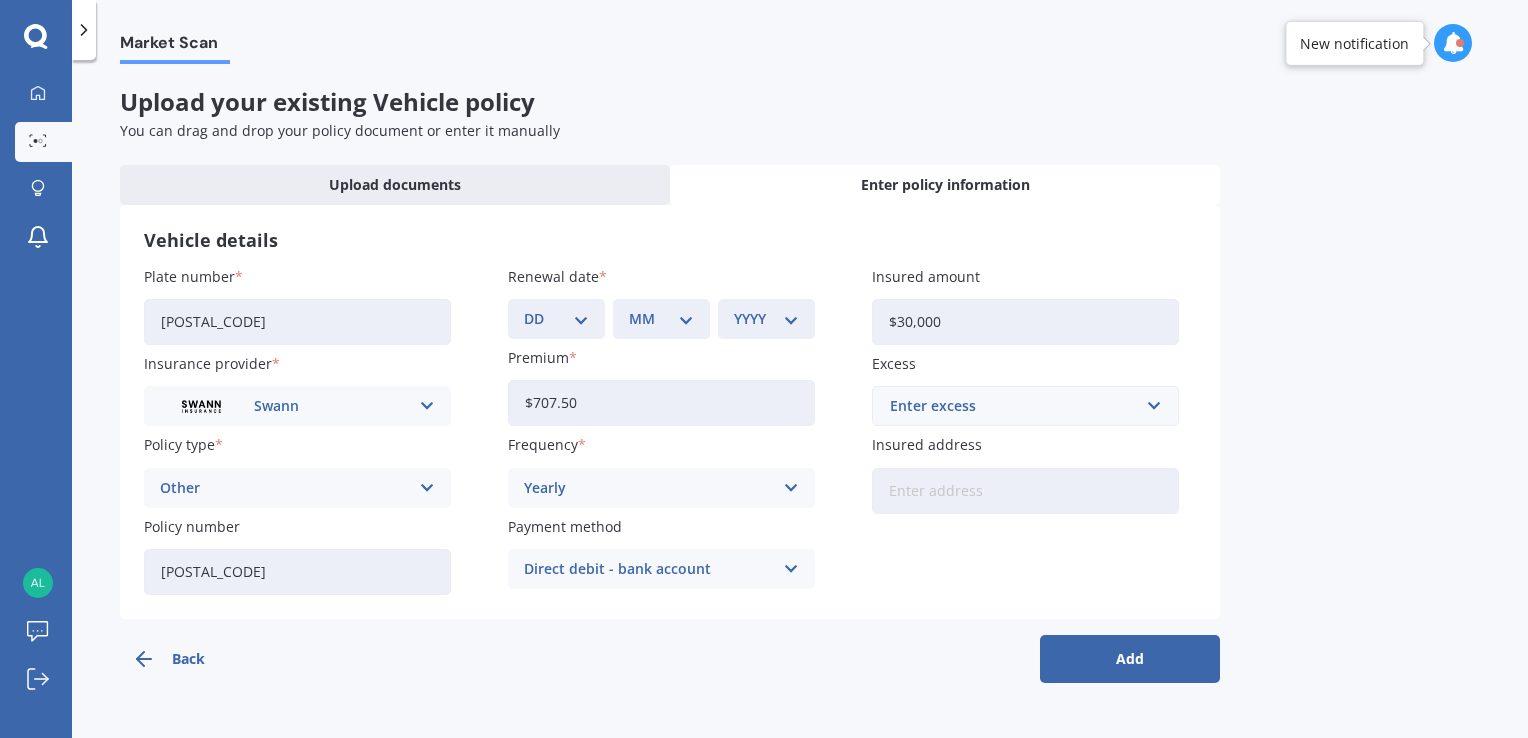 type on "$30,000" 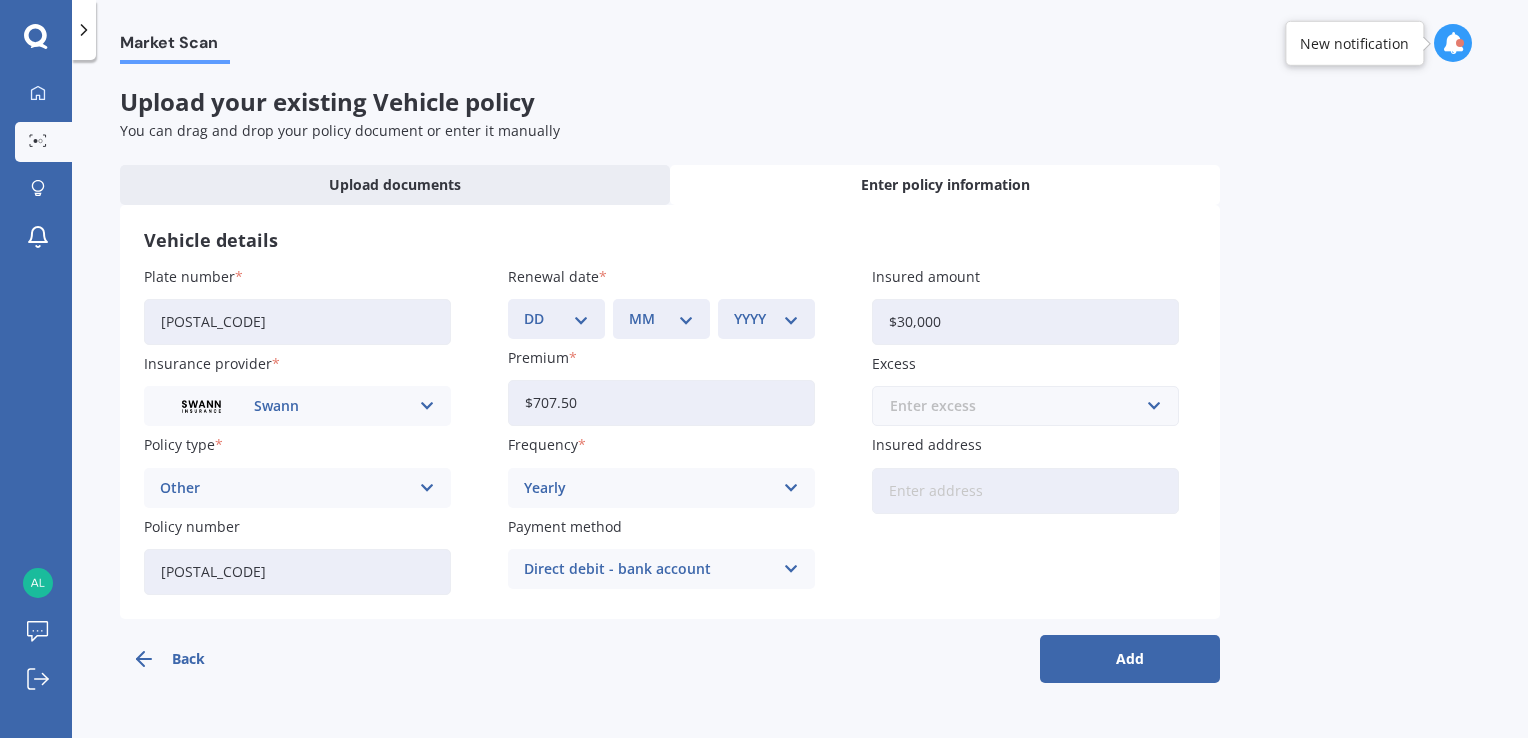click at bounding box center [1018, 406] 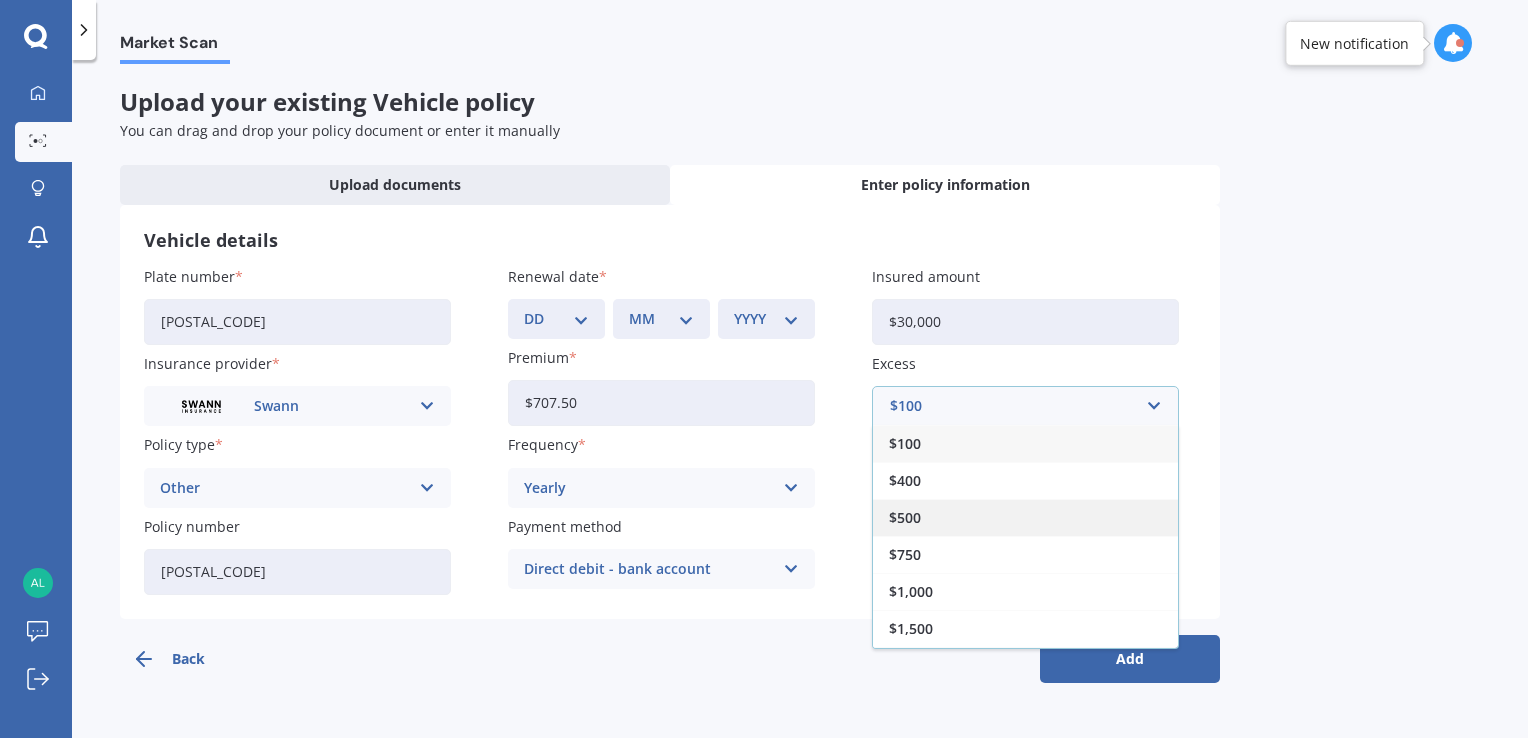 click on "$500" at bounding box center (1025, 517) 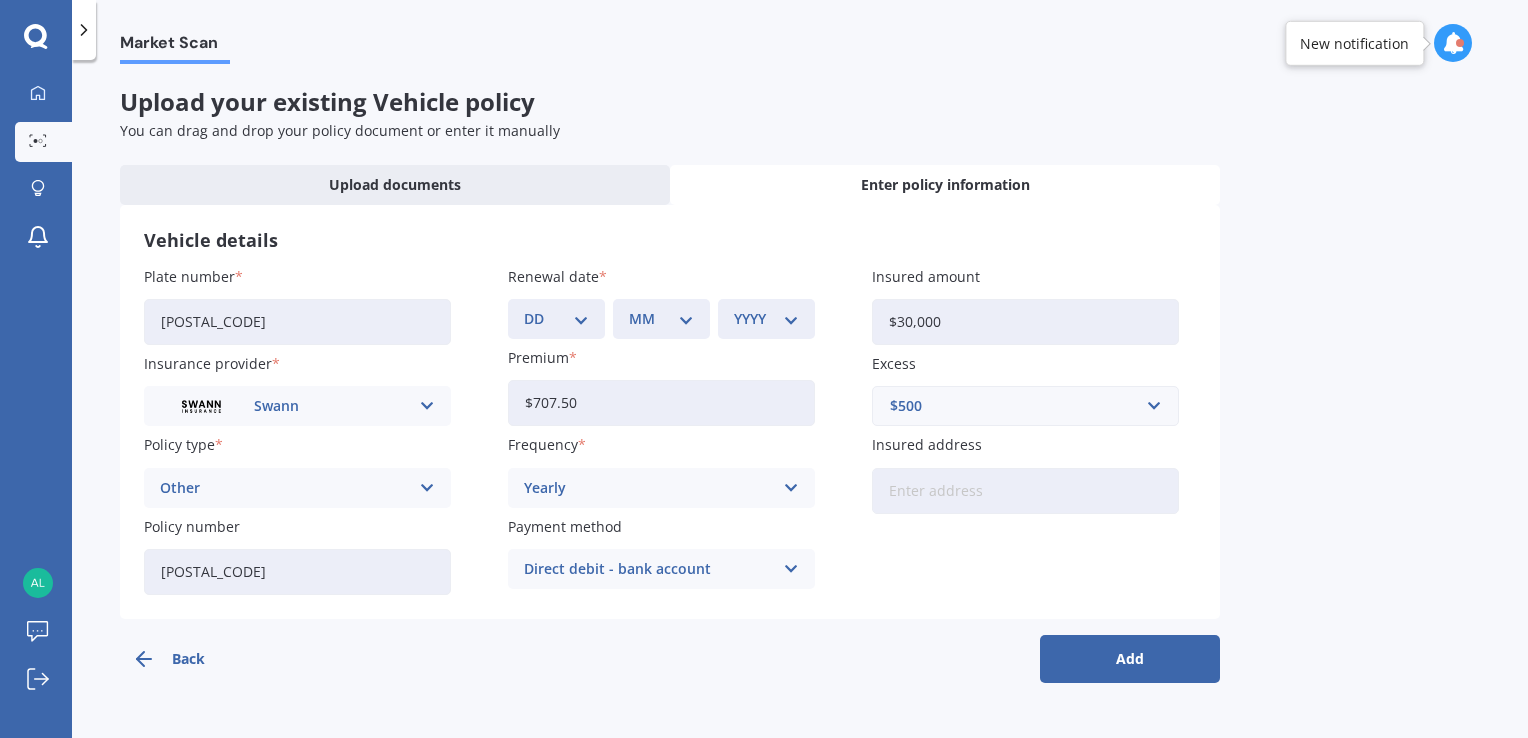 click on "Insured address" at bounding box center (1025, 491) 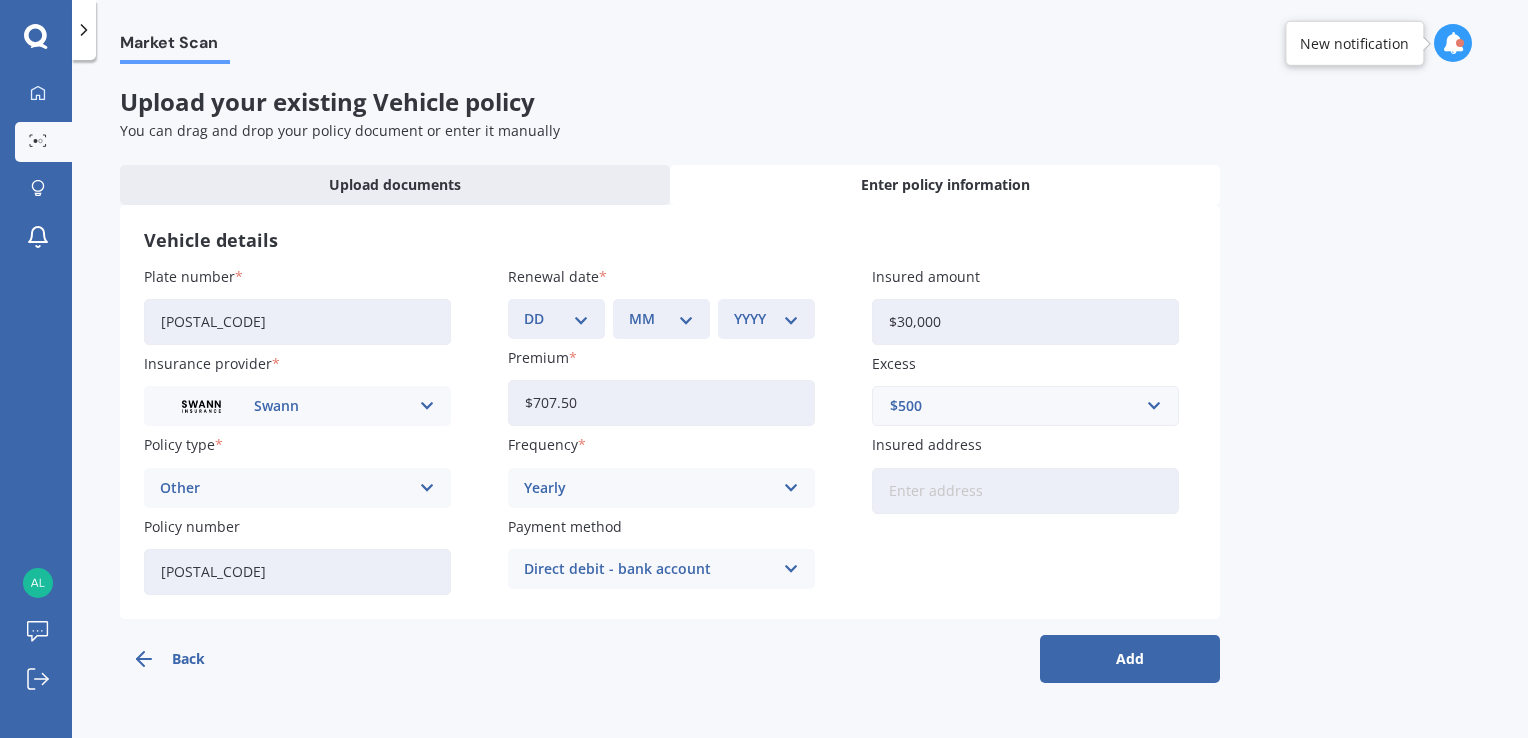 select on "13" 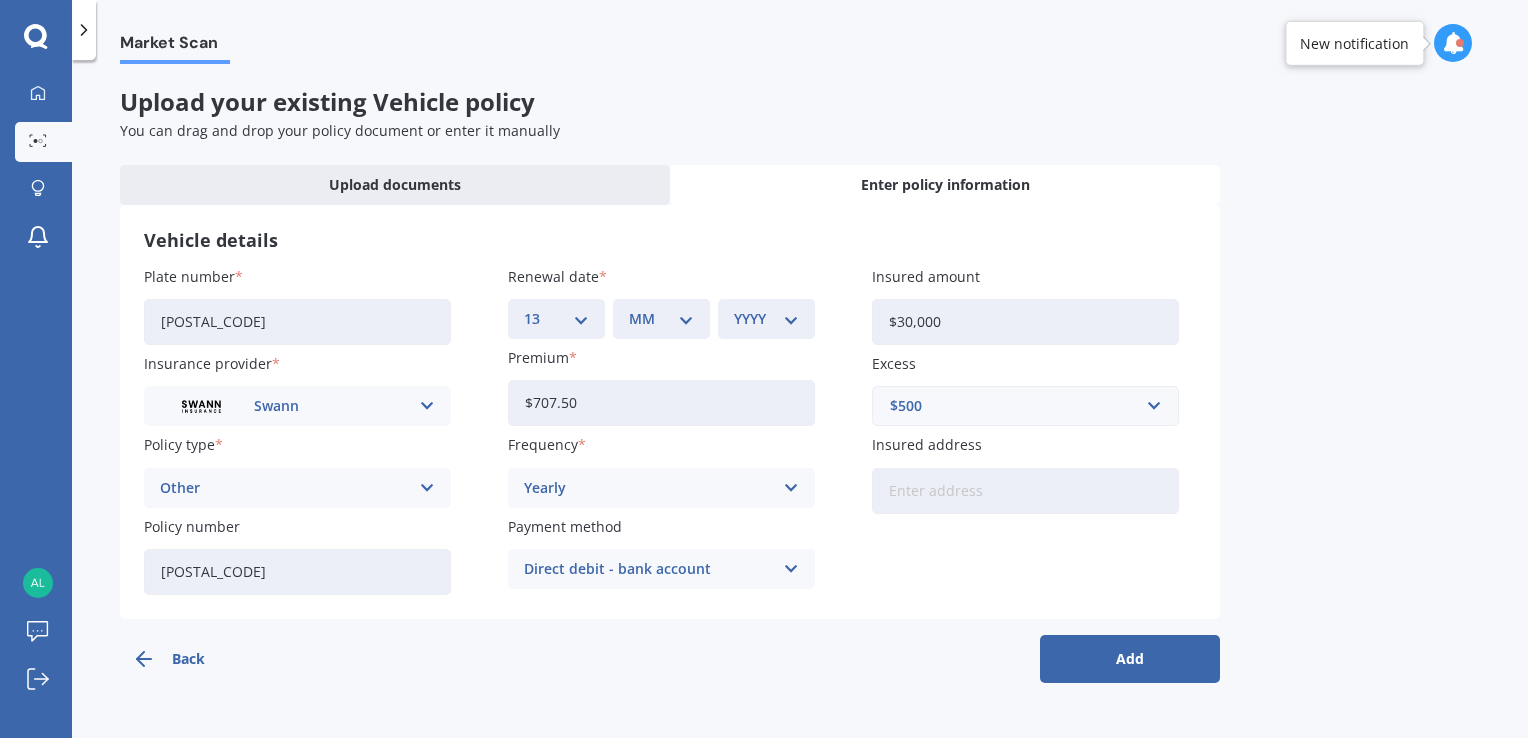 click on "DD 01 02 03 04 05 06 07 08 09 10 11 12 13 14 15 16 17 18 19 20 21 22 23 24 25 26 27 28 29 30 31" at bounding box center [556, 319] 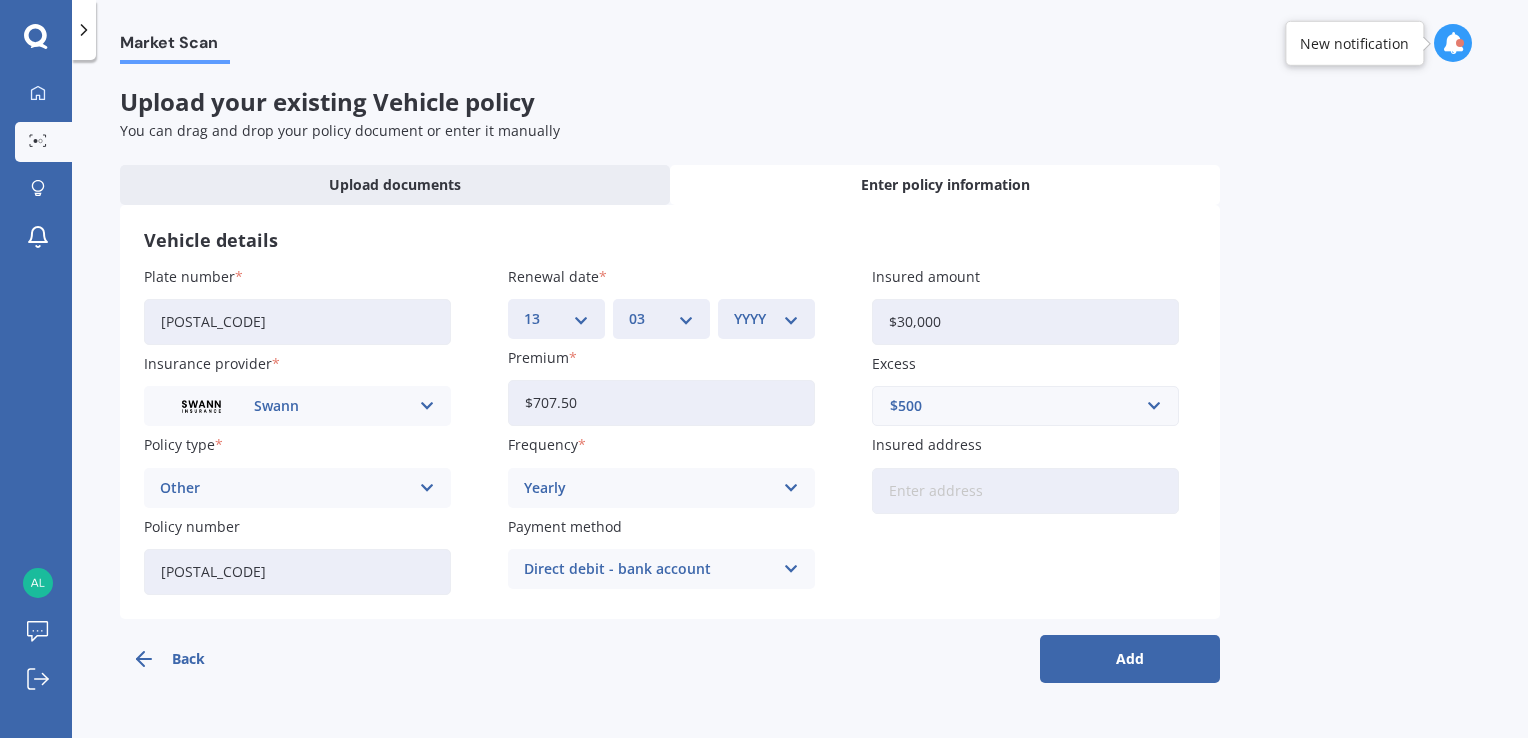 click on "MM 01 02 03 04 05 06 07 08 09 10 11 12" at bounding box center [661, 319] 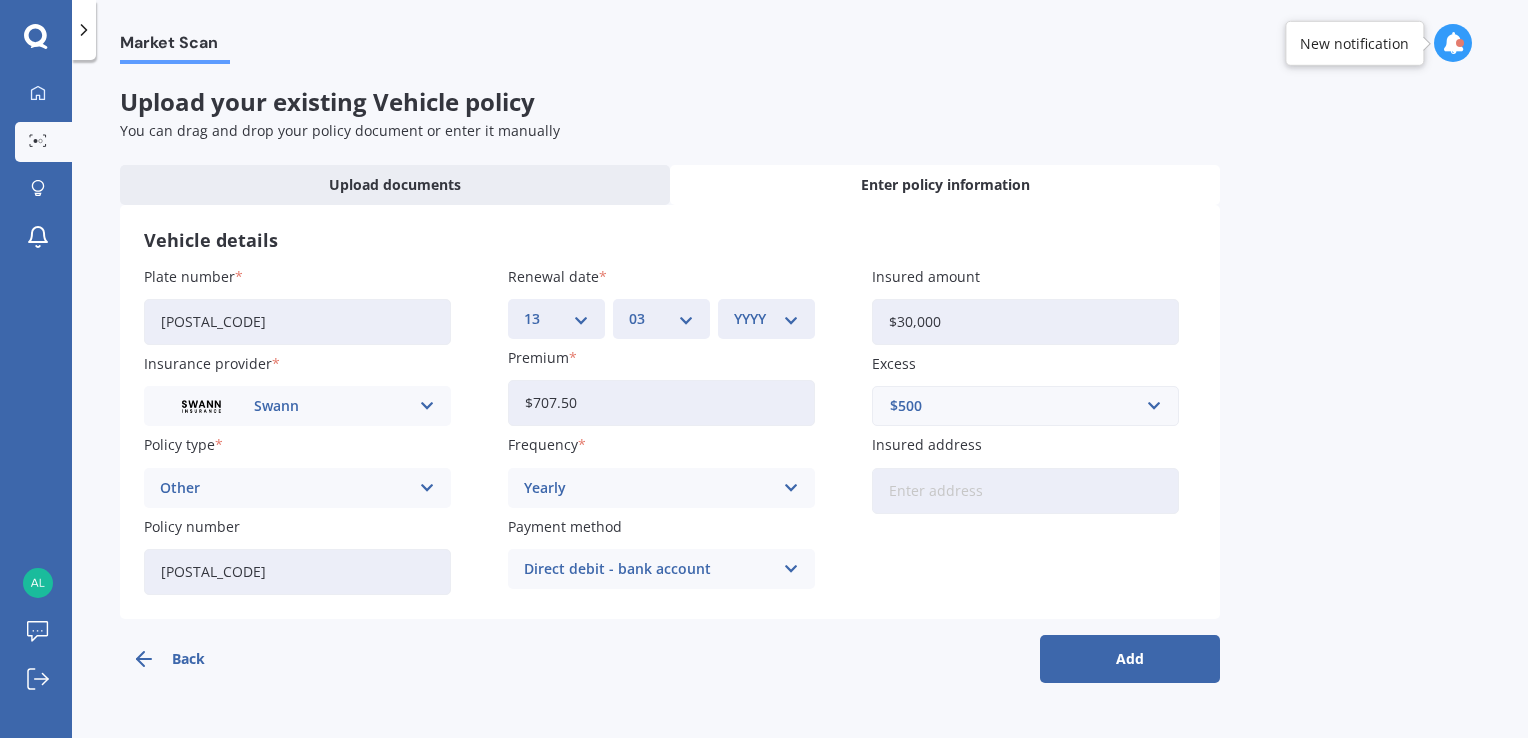 select on "2026" 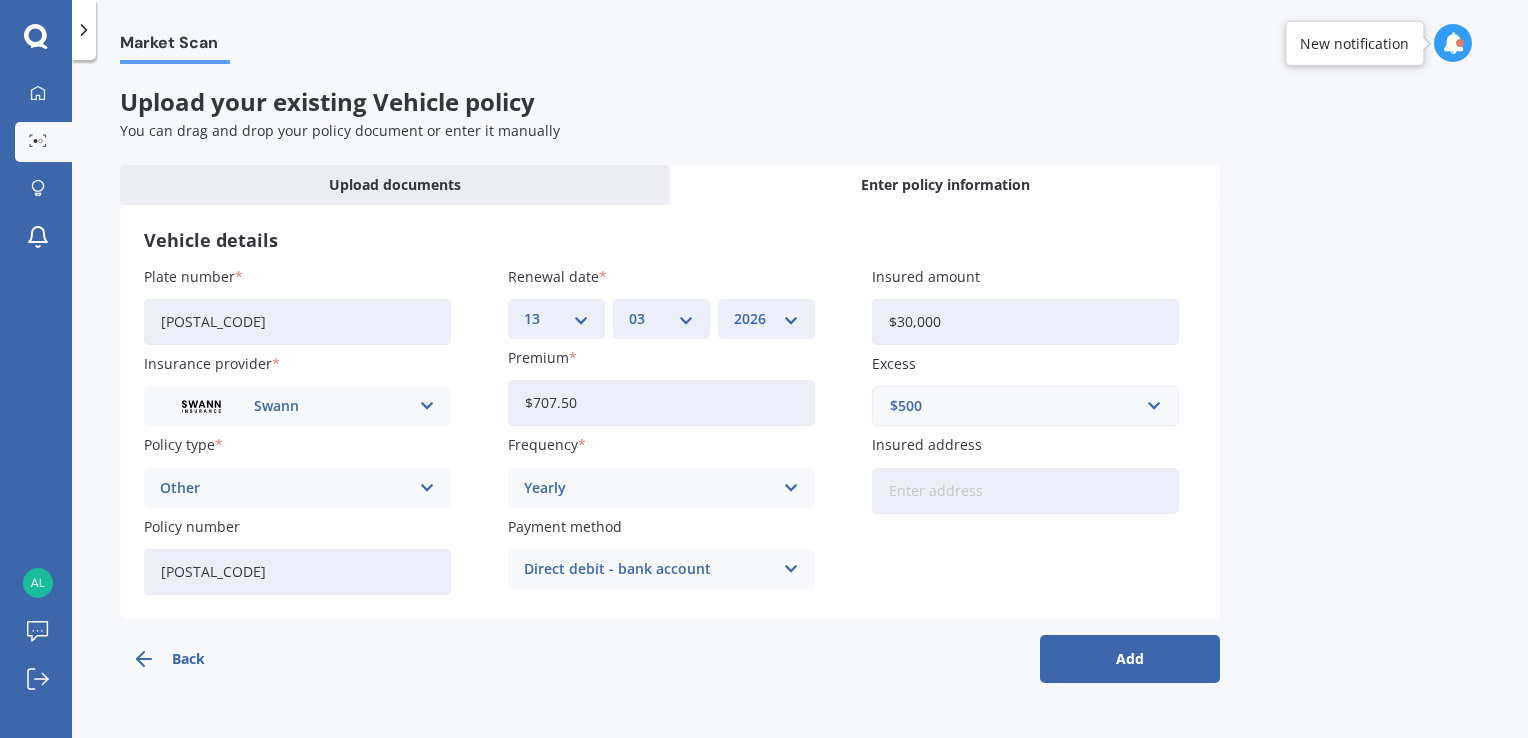 click on "YYYY 2027 2026 2025 2024 2023 2022 2021 2020 2019 2018 2017 2016 2015 2014 2013 2012 2011 2010 2009 2008 2007 2006 2005 2004 2003 2002 2001 2000 1999 1998 1997 1996 1995 1994 1993 1992 1991 1990 1989 1988 1987 1986 1985 1984 1983 1982 1981 1980 1979 1978 1977 1976 1975 1974 1973 1972 1971 1970 1969 1968 1967 1966 1965 1964 1963 1962 1961 1960 1959 1958 1957 1956 1955 1954 1953 1952 1951 1950 1949 1948 1947 1946 1945 1944 1943 1942 1941 1940 1939 1938 1937 1936 1935 1934 1933 1932 1931 1930 1929 1928" at bounding box center (766, 319) 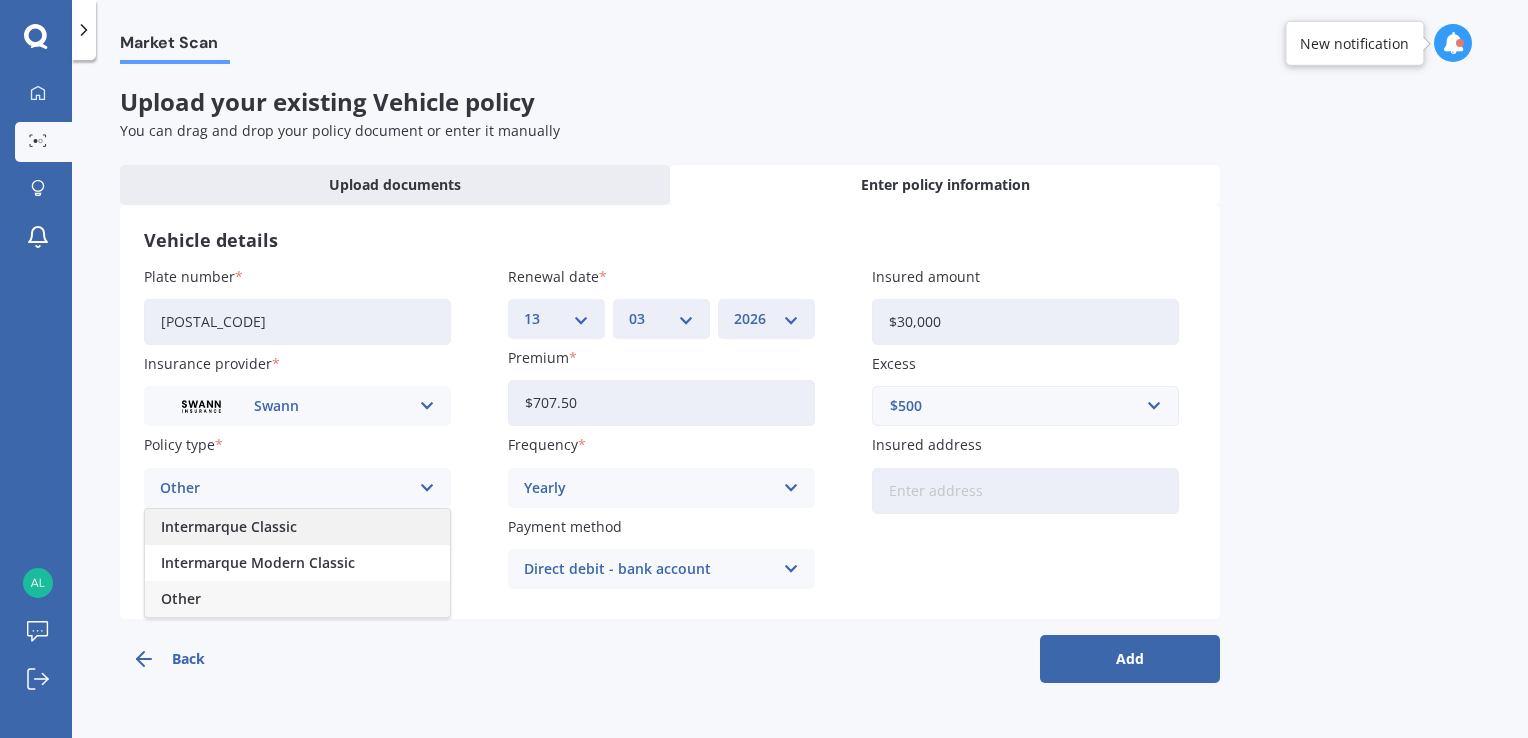 click on "Intermarque Classic" at bounding box center [297, 527] 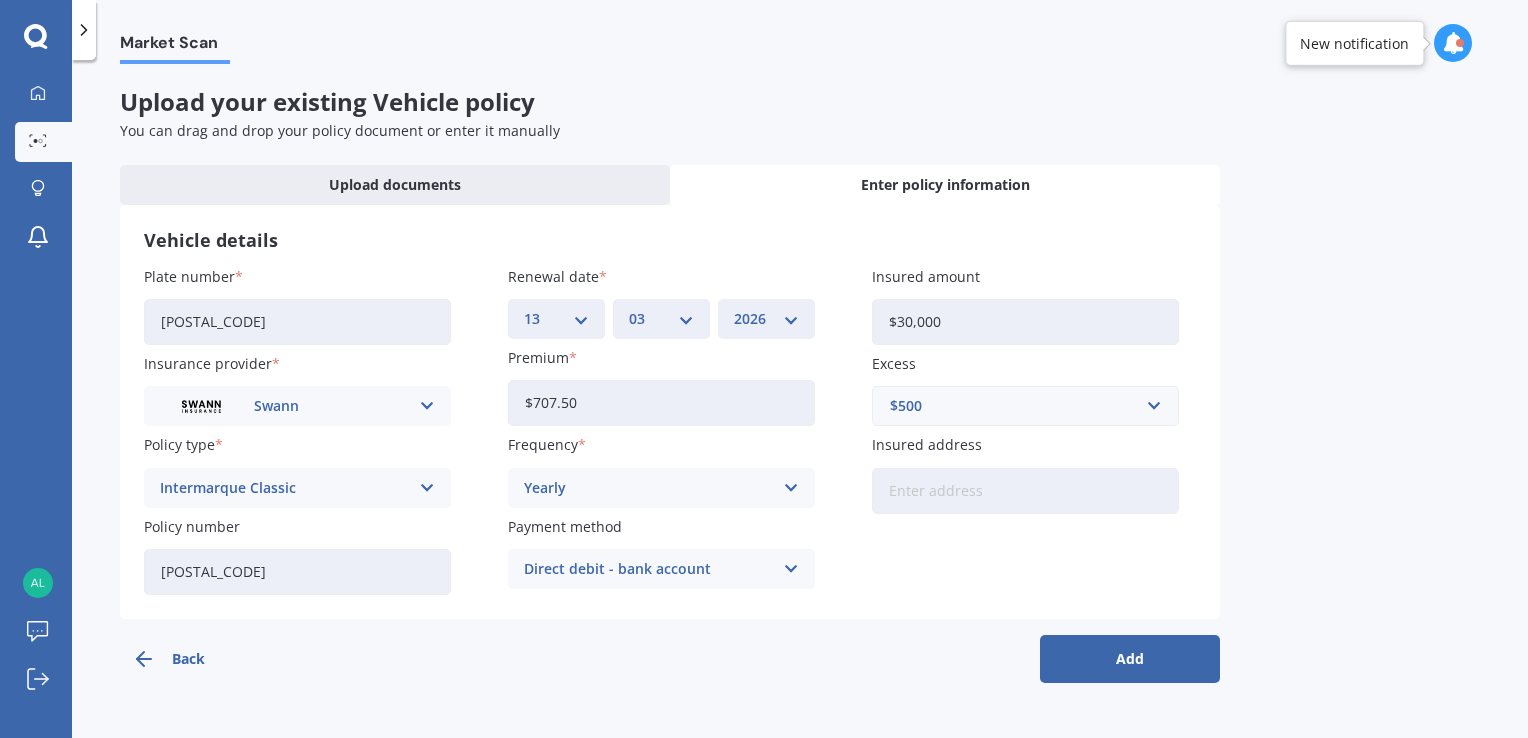 click on "Insured address" at bounding box center (1025, 491) 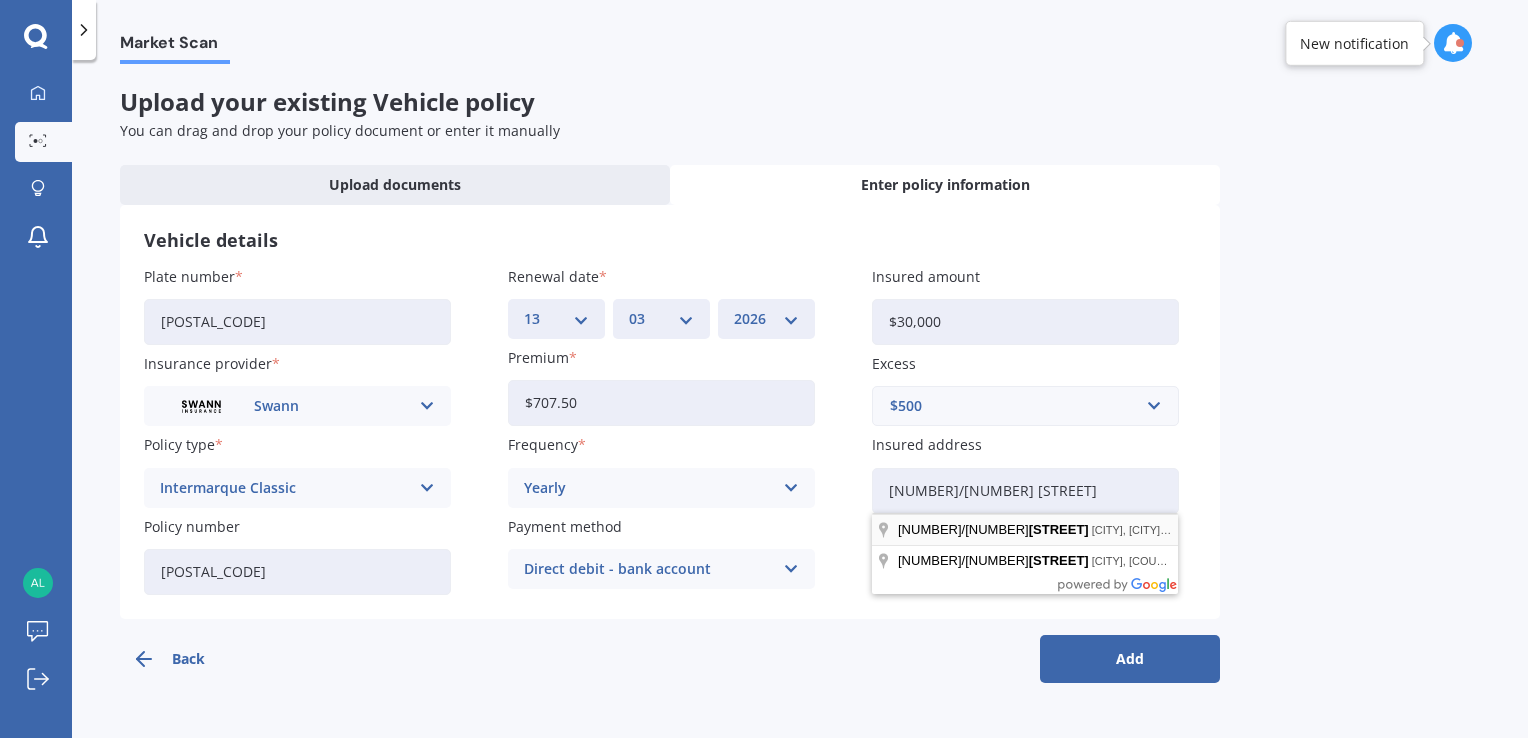type on "[NUMBER]/[NUMBER] [STREET]" 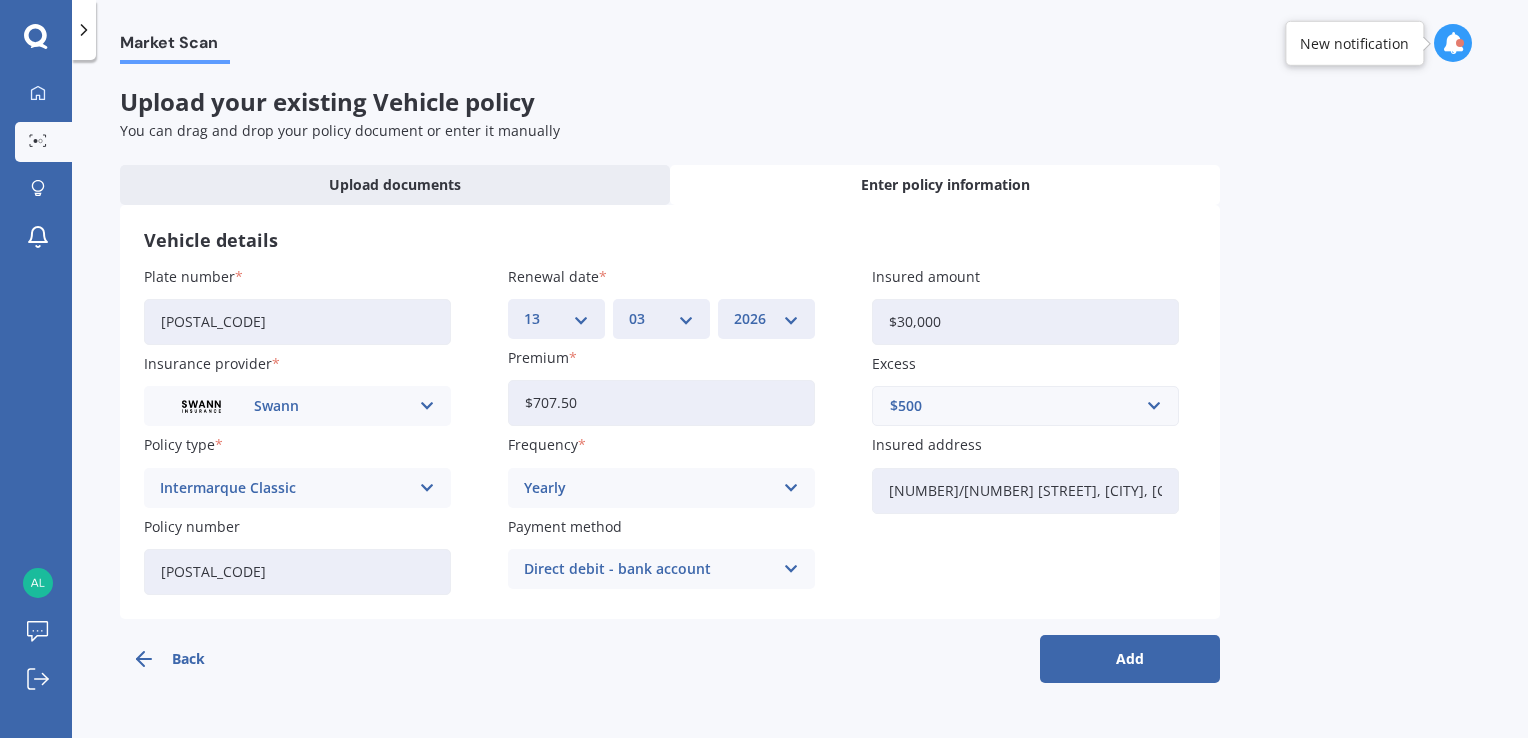click on "Add" at bounding box center [1130, 659] 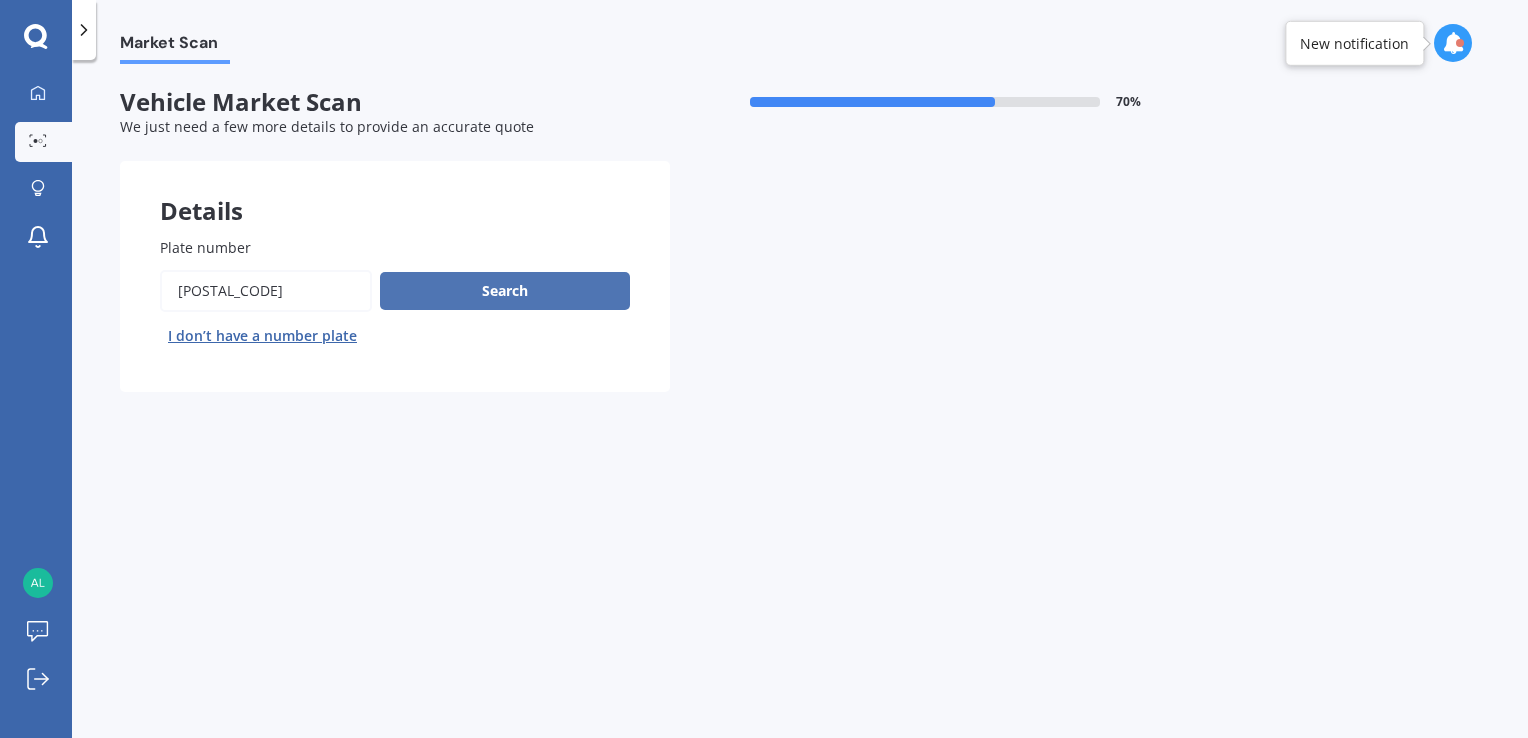 click on "Search" at bounding box center (505, 291) 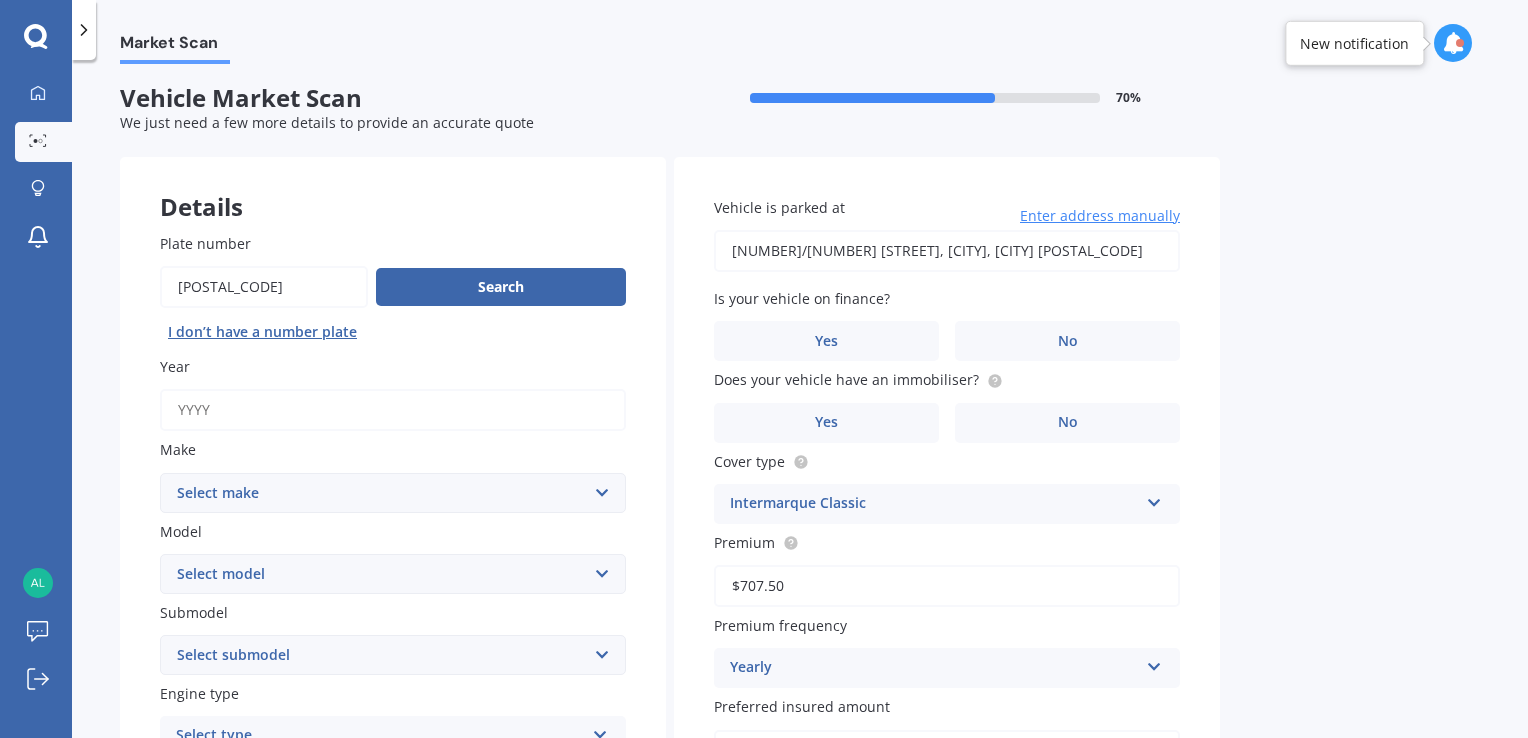 scroll, scrollTop: 0, scrollLeft: 0, axis: both 